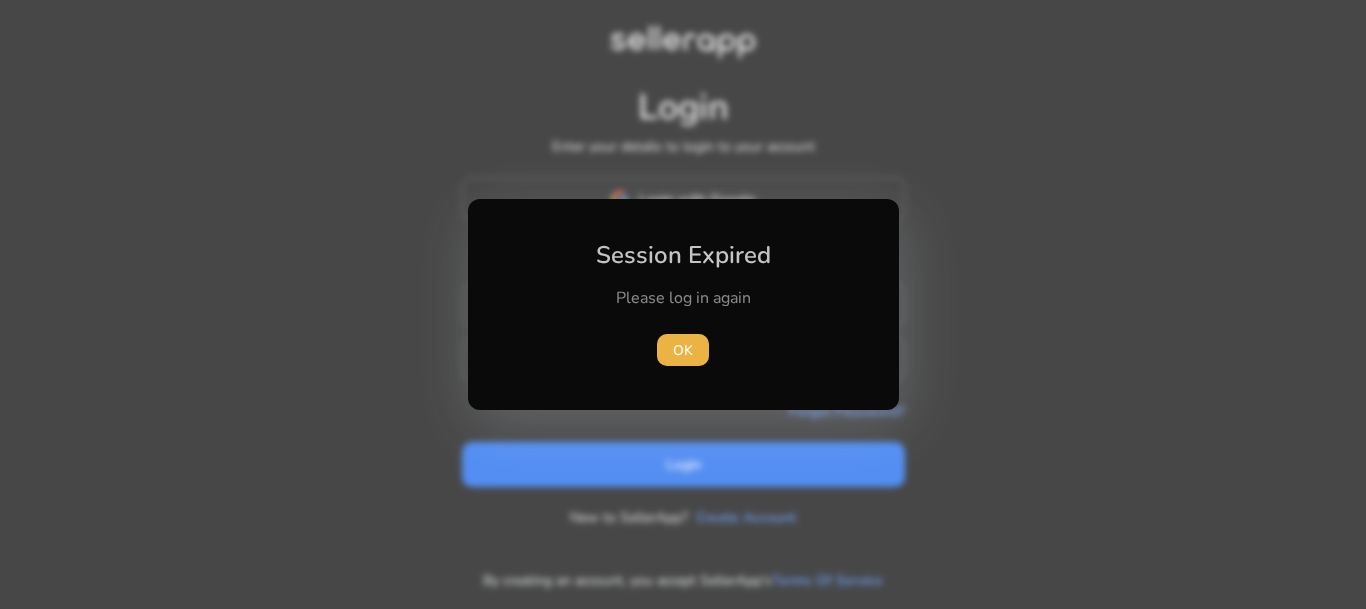 scroll, scrollTop: 0, scrollLeft: 0, axis: both 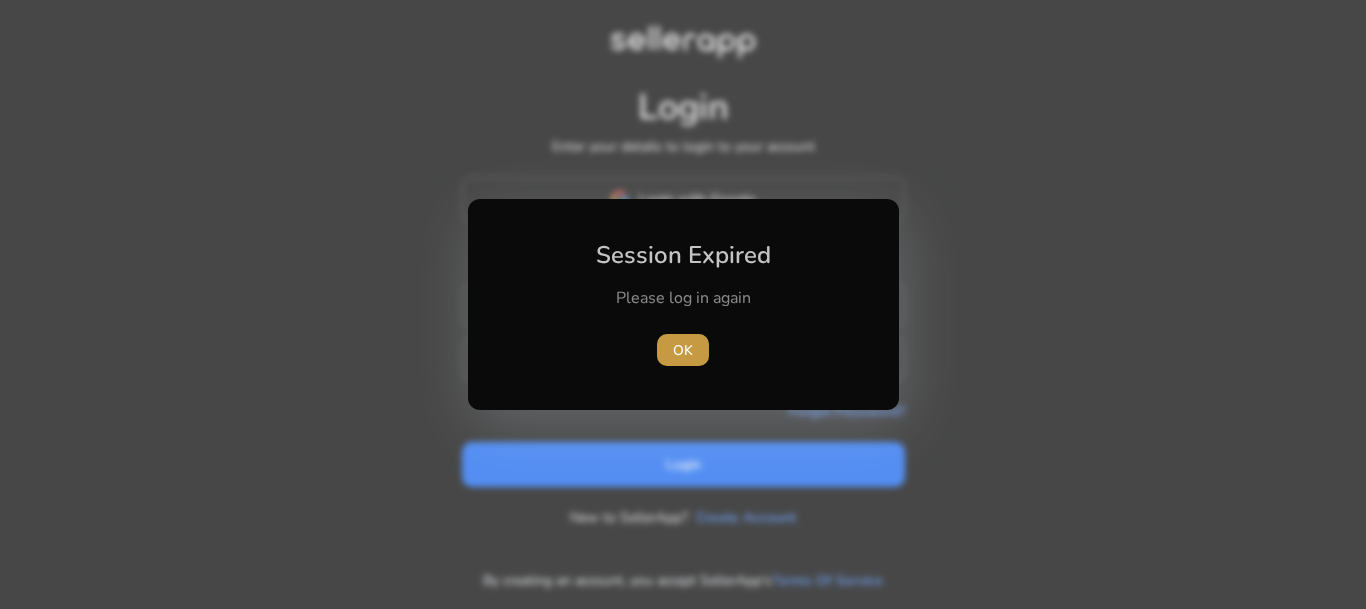 click on "OK" at bounding box center (683, 350) 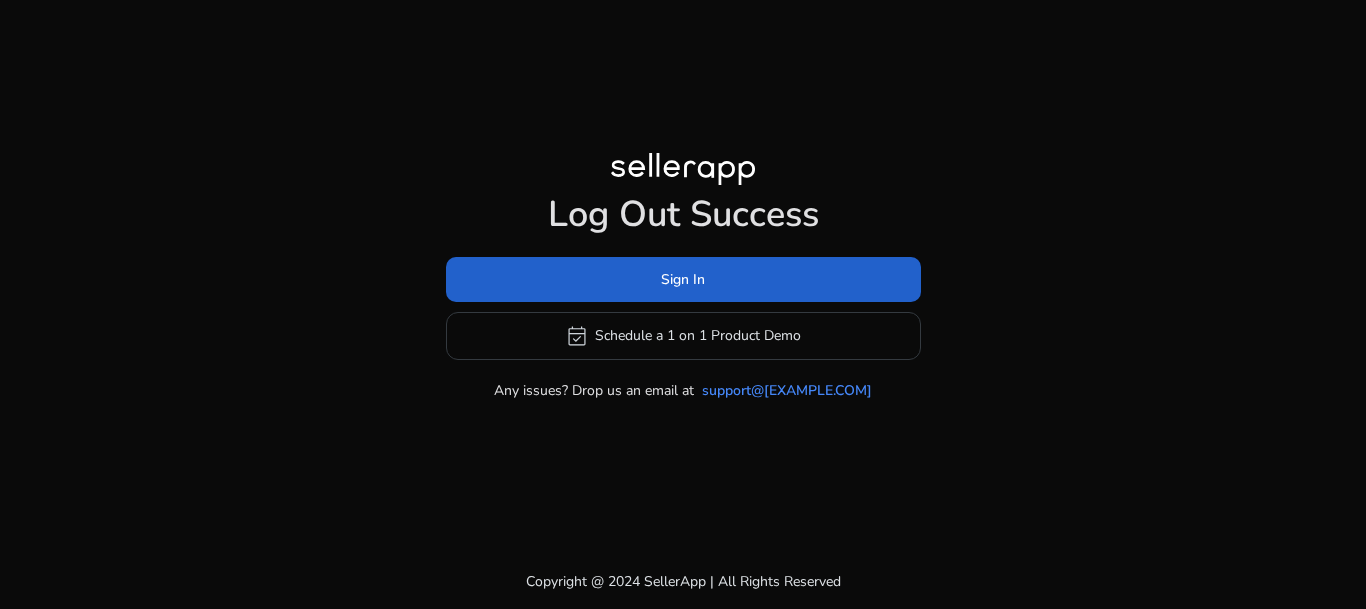 click 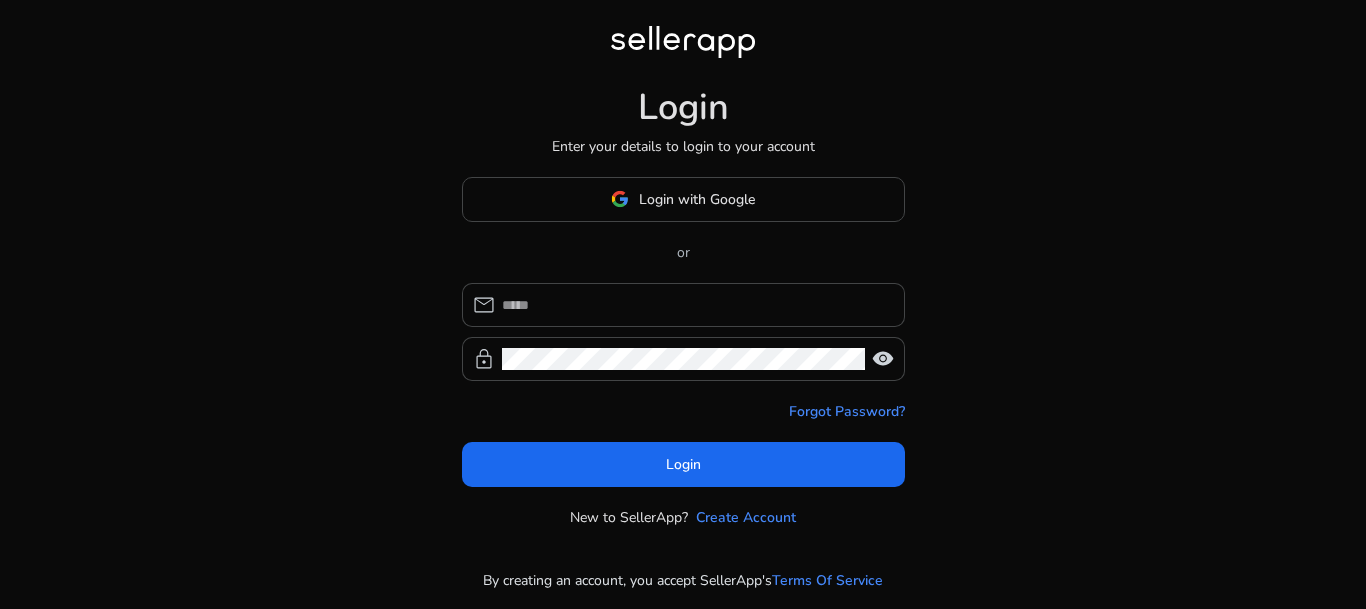 type on "**********" 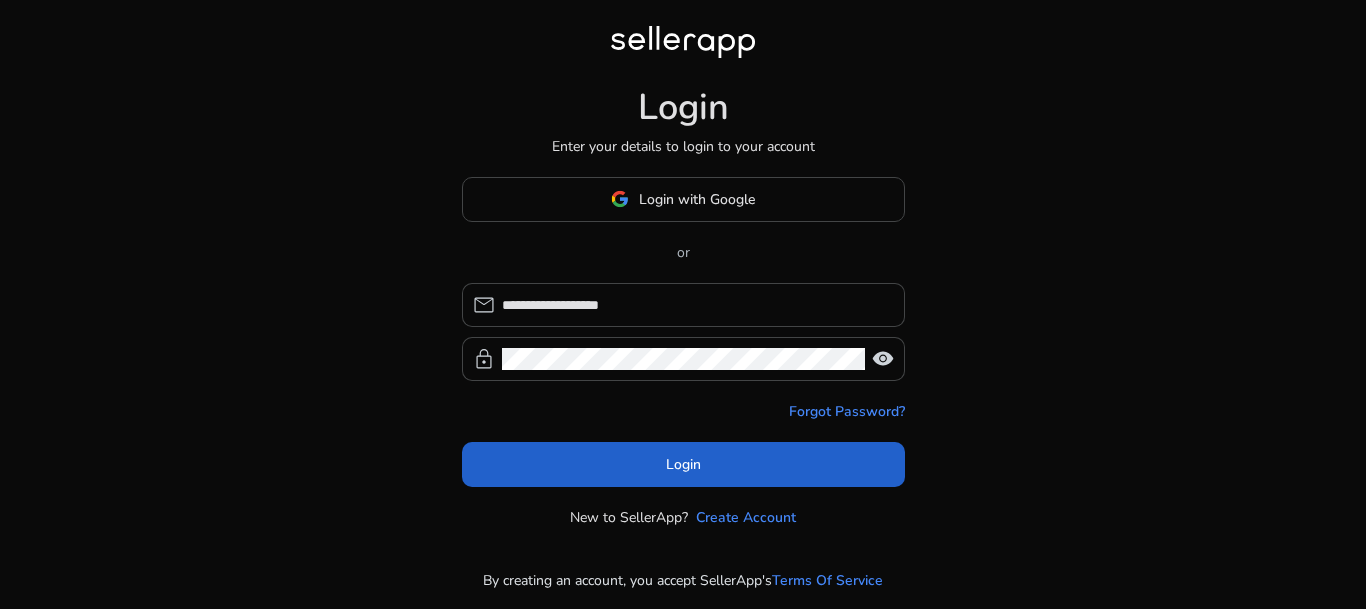 click at bounding box center (683, 464) 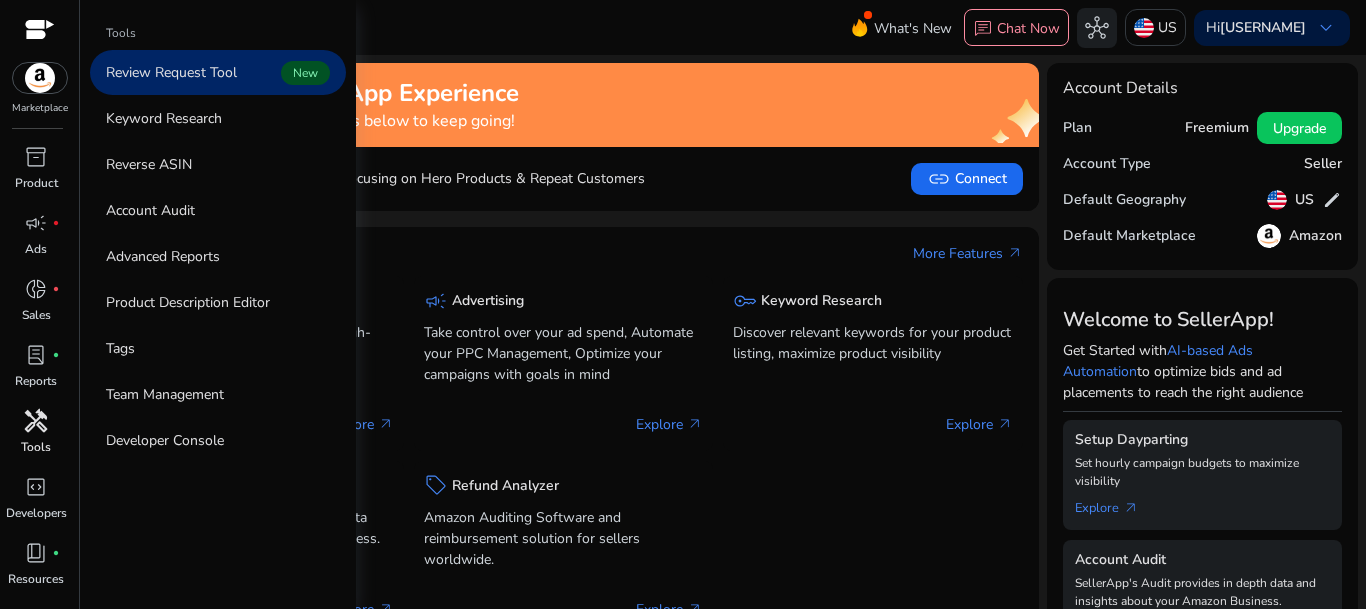 click on "Tools" at bounding box center (36, 447) 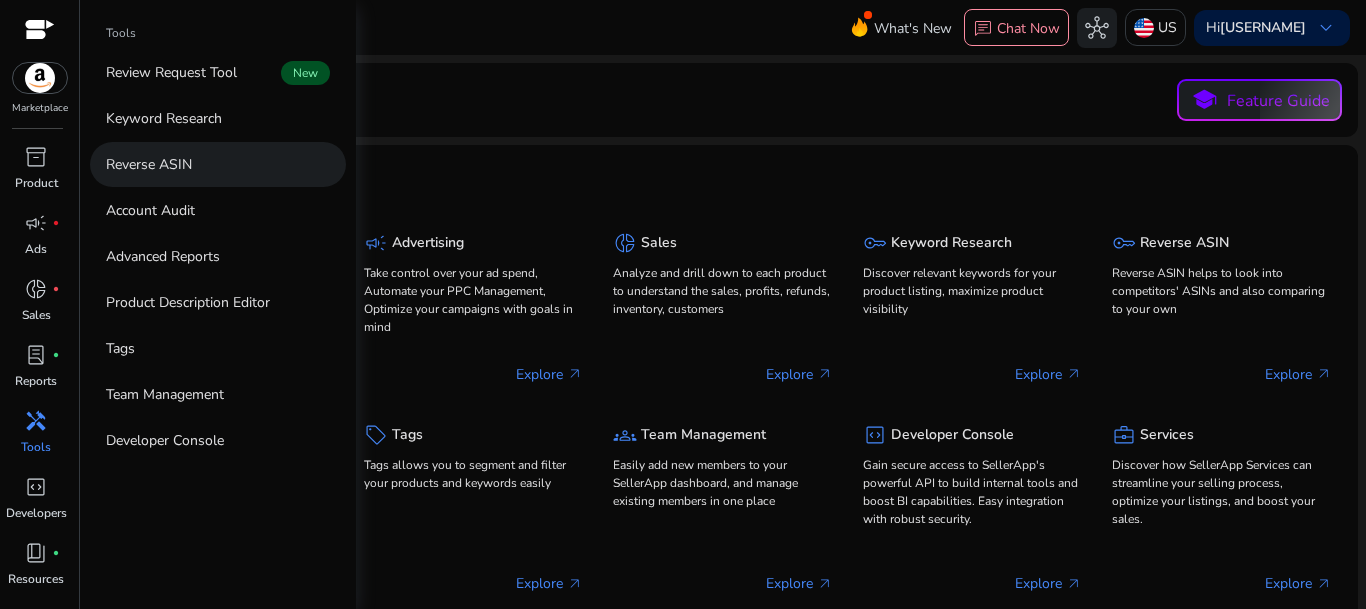 click on "Reverse ASIN" at bounding box center (149, 164) 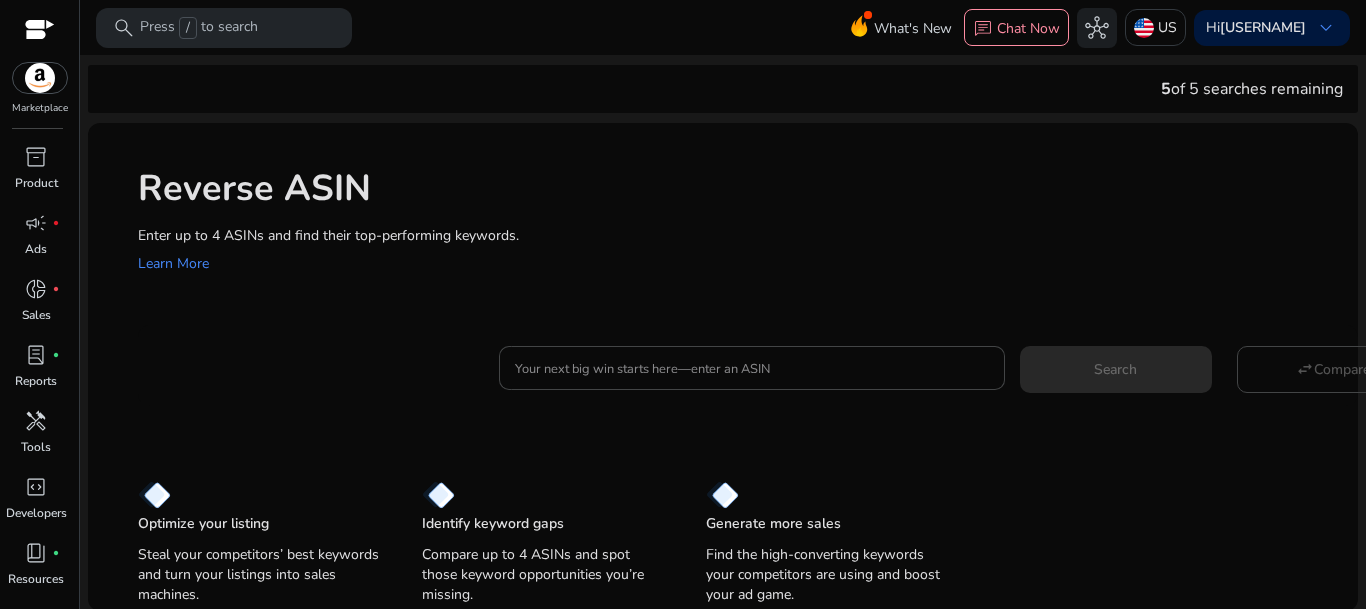 scroll, scrollTop: 2, scrollLeft: 0, axis: vertical 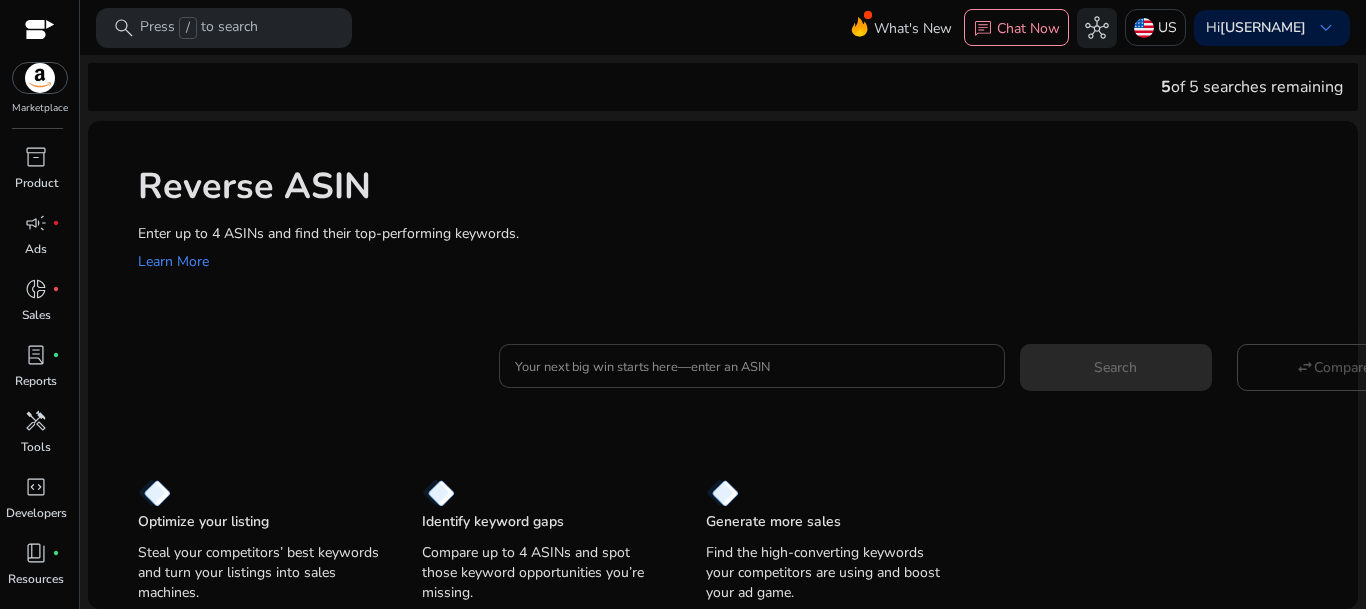 click 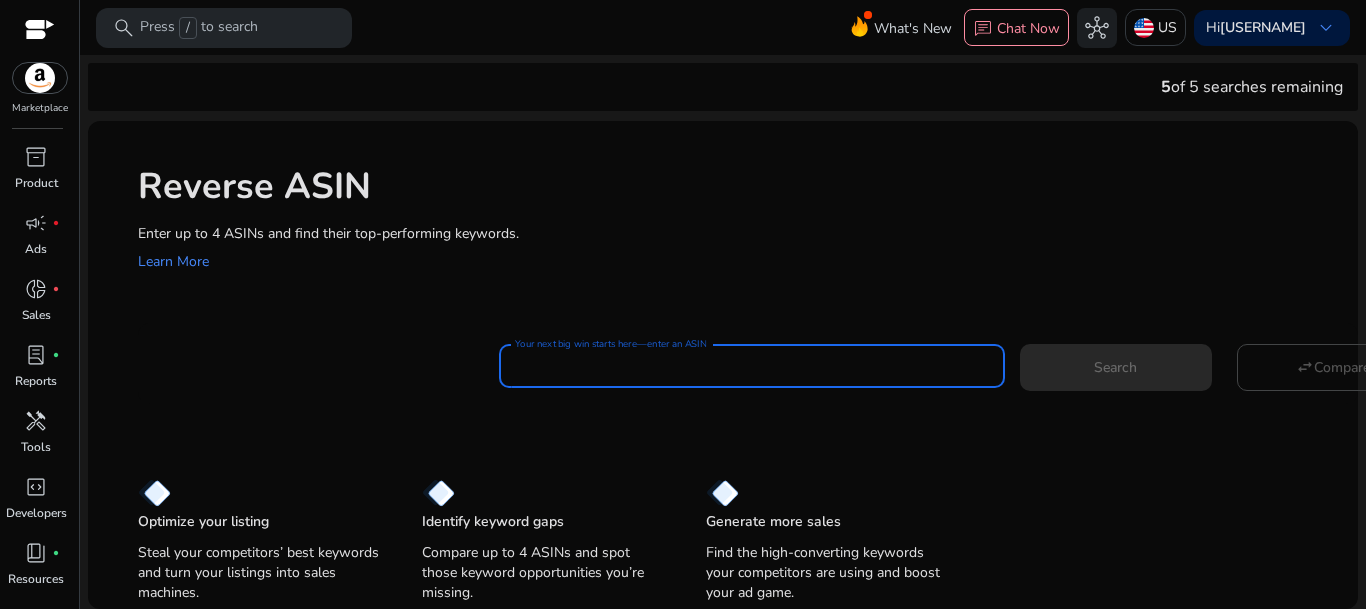 paste on "**********" 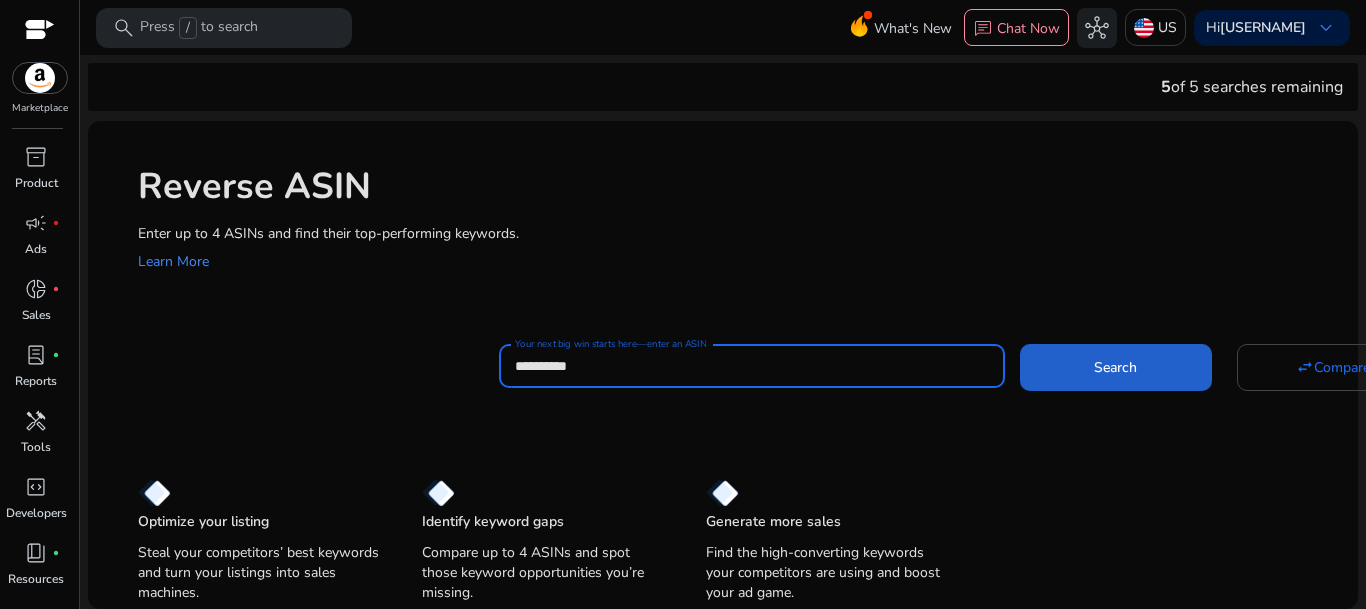 type on "**********" 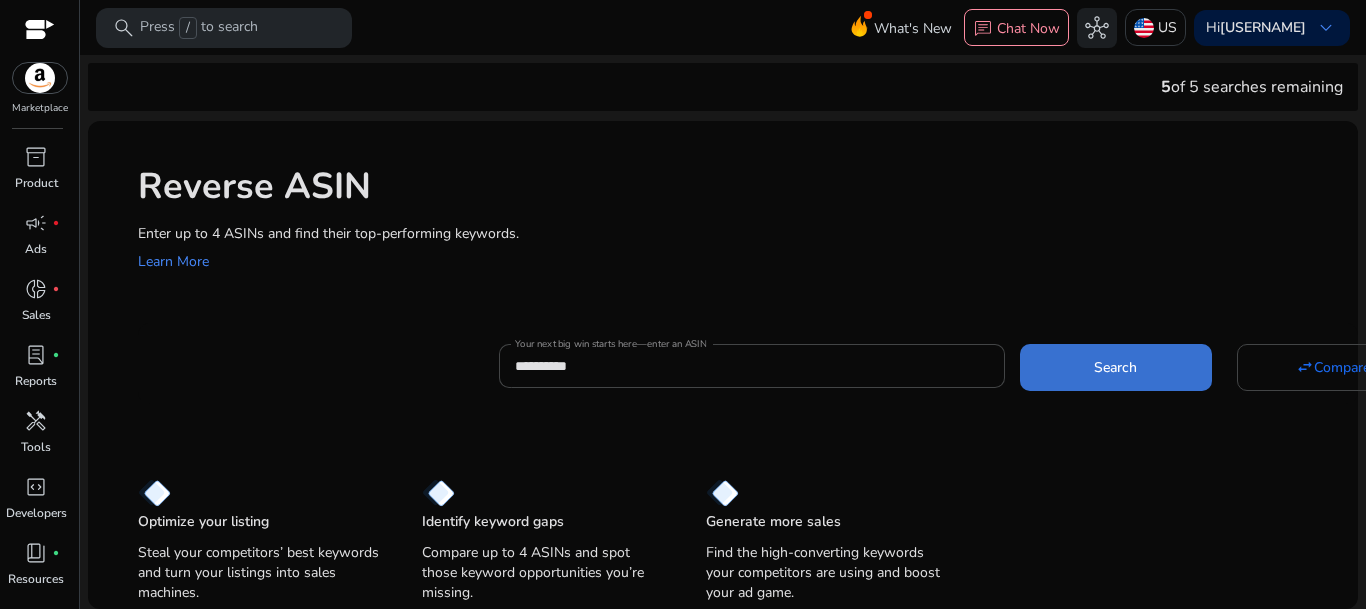 click 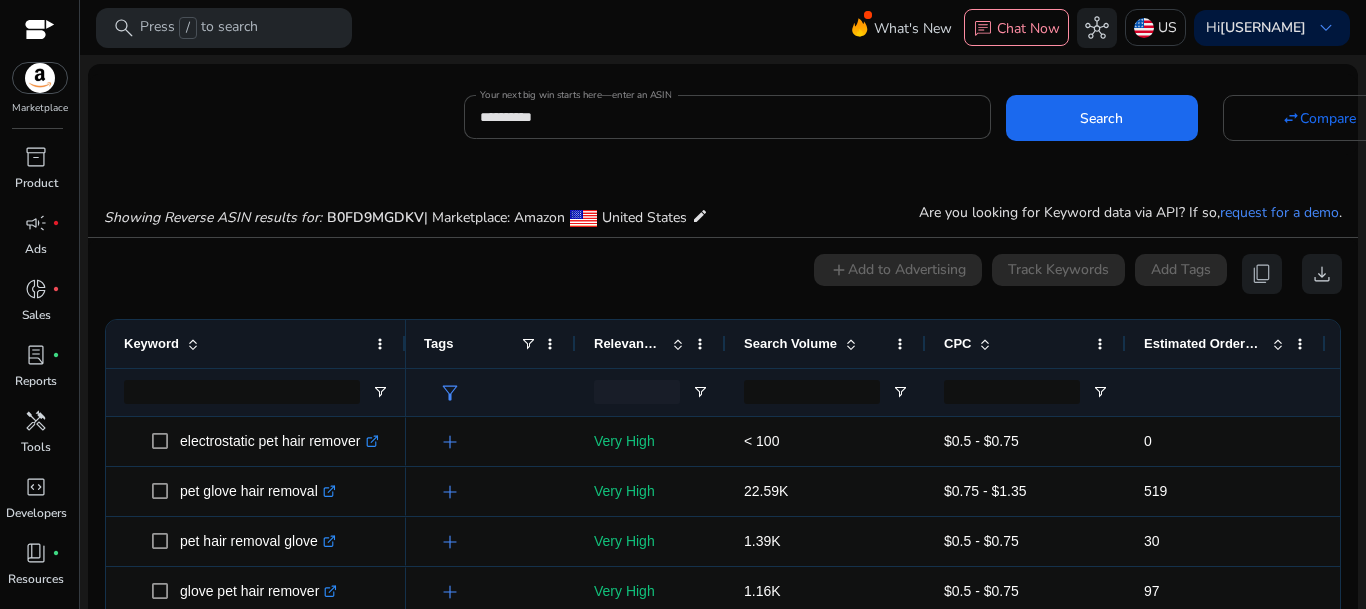 scroll, scrollTop: 214, scrollLeft: 0, axis: vertical 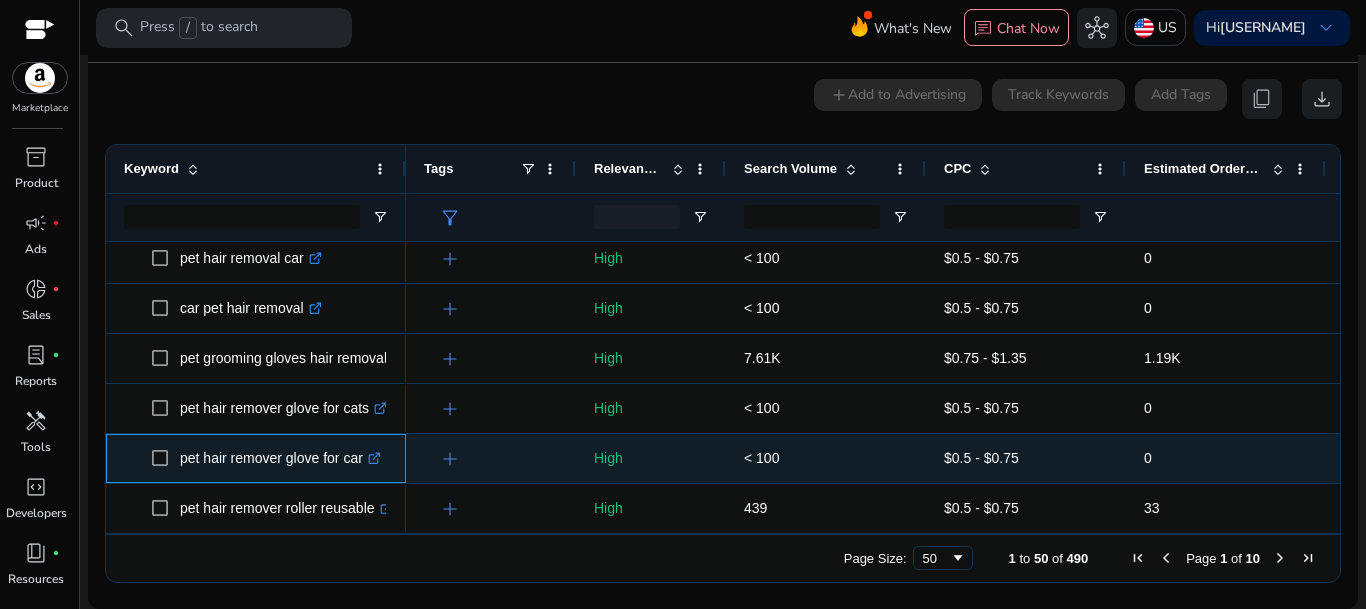 click on ".st0{fill:#2c8af8}" 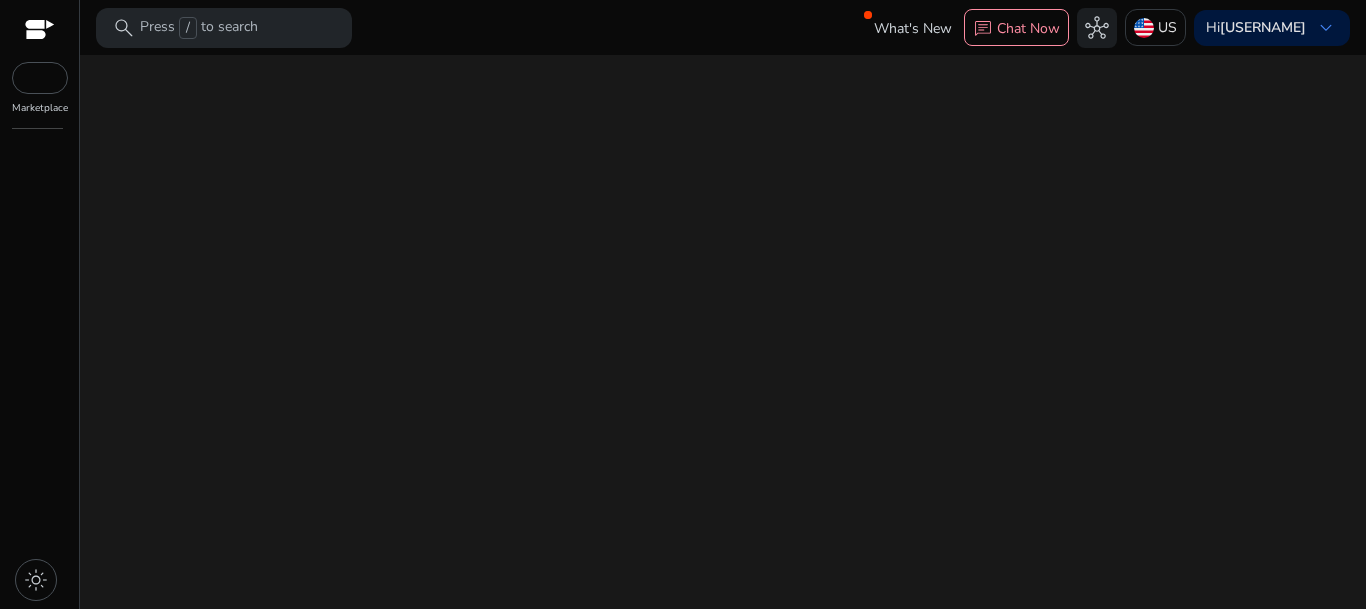 scroll, scrollTop: 0, scrollLeft: 0, axis: both 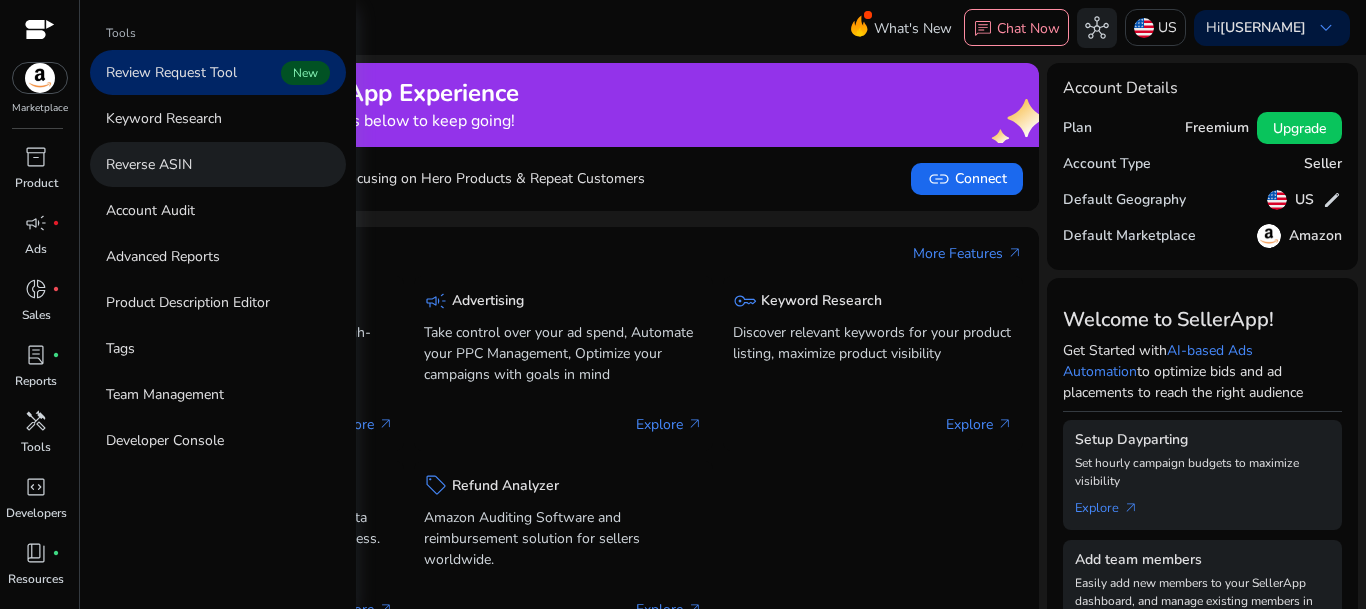 click on "Reverse ASIN" at bounding box center (149, 164) 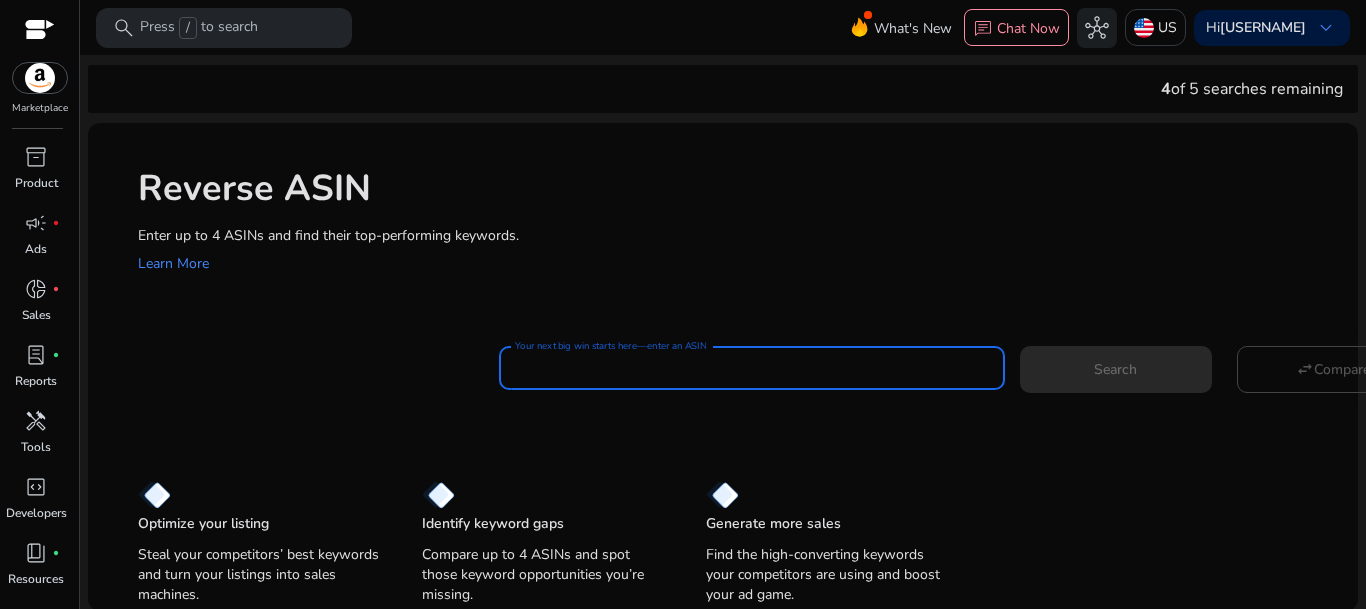paste on "**********" 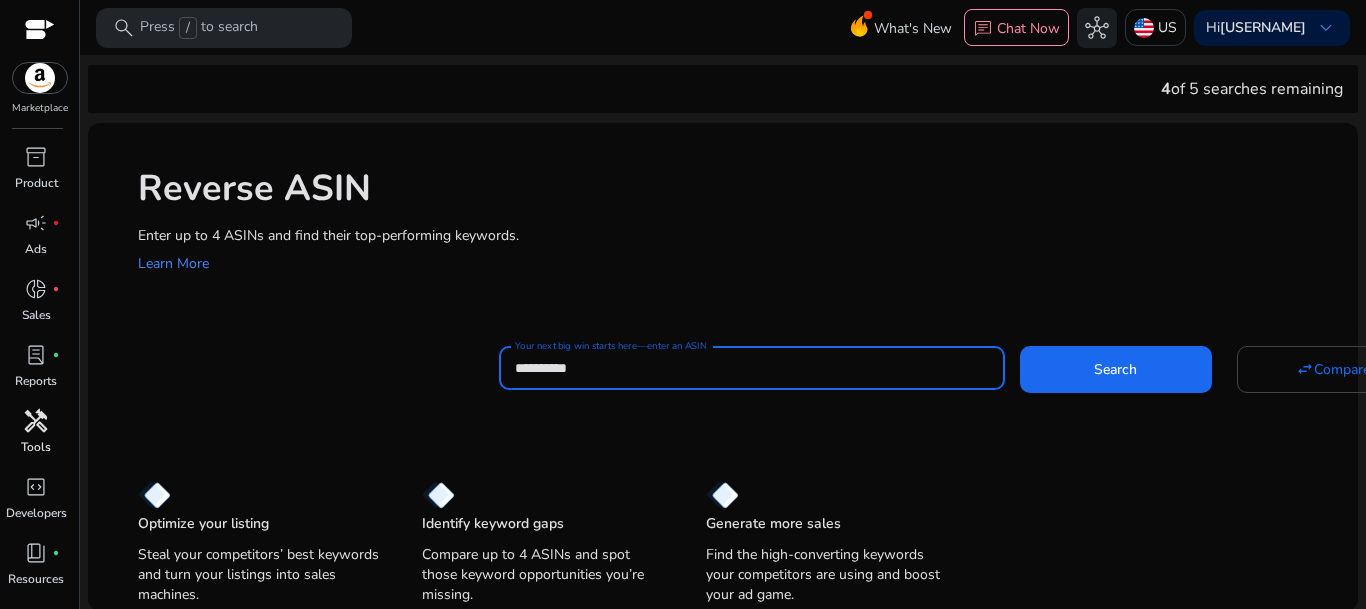 type on "**********" 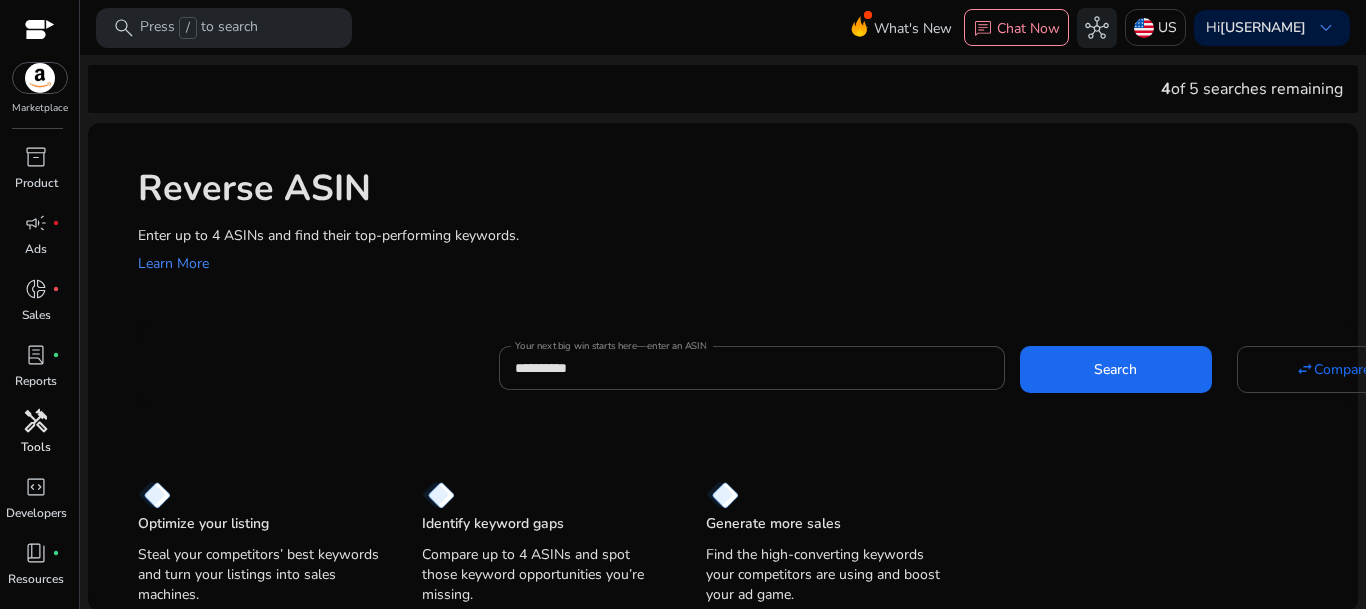 click on "handyman" at bounding box center (36, 421) 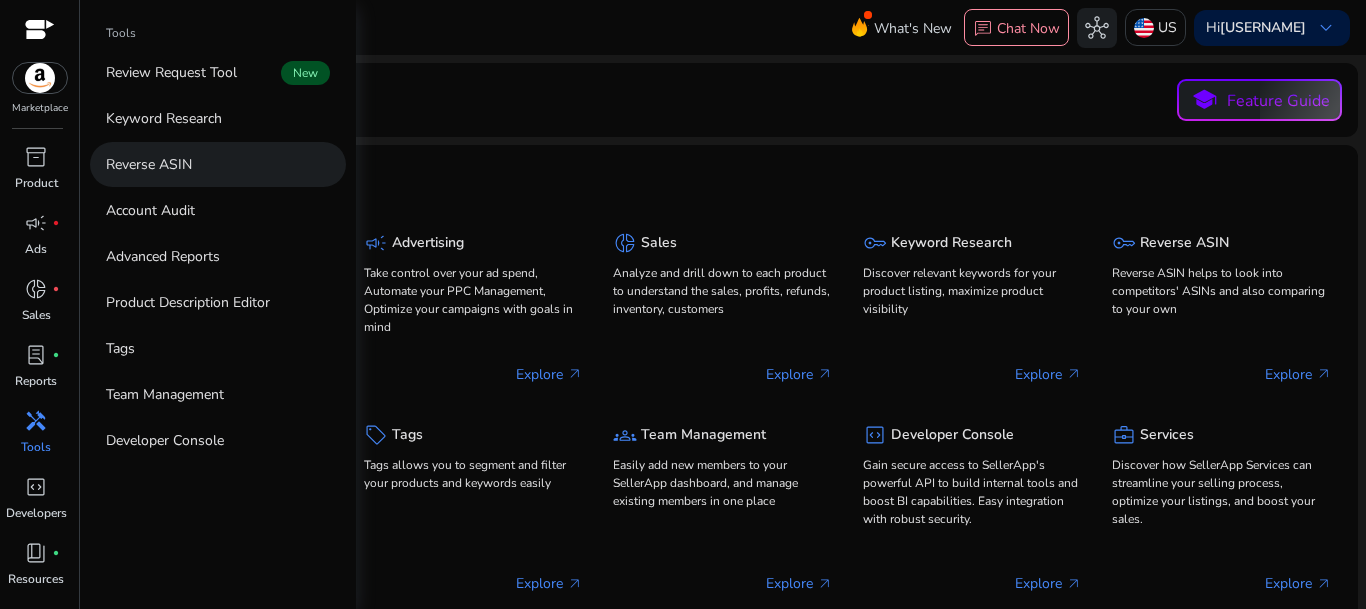 click on "Reverse ASIN" at bounding box center [218, 164] 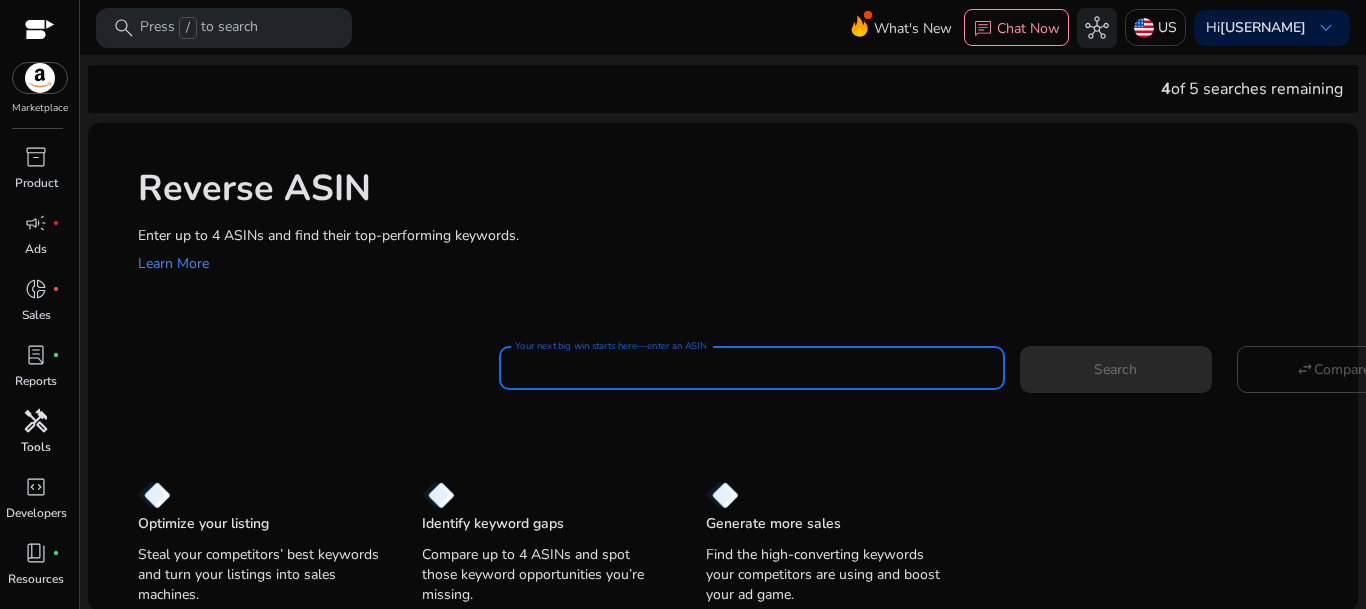 paste on "**********" 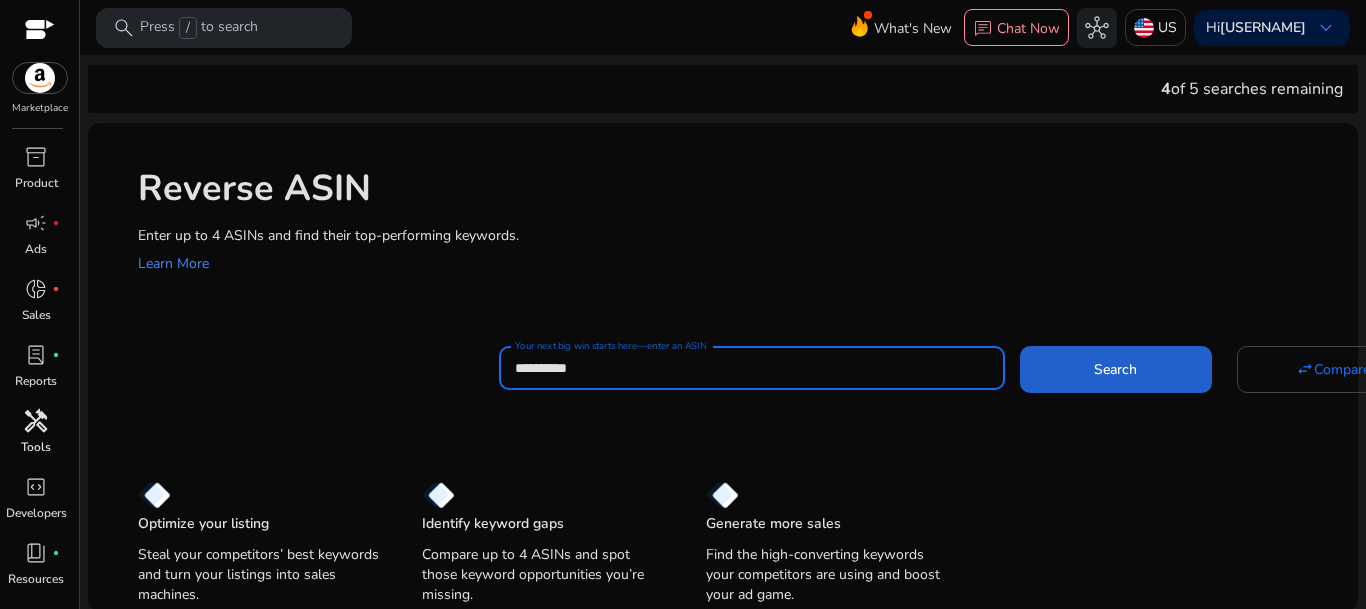 type on "**********" 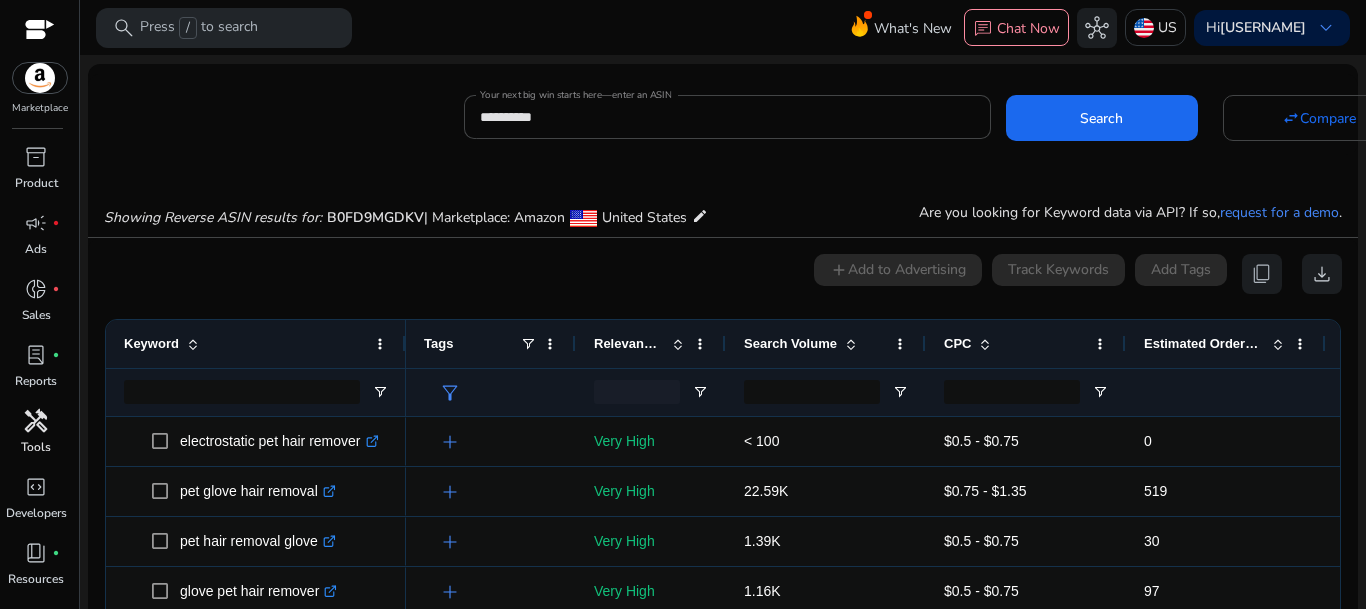 scroll, scrollTop: 214, scrollLeft: 0, axis: vertical 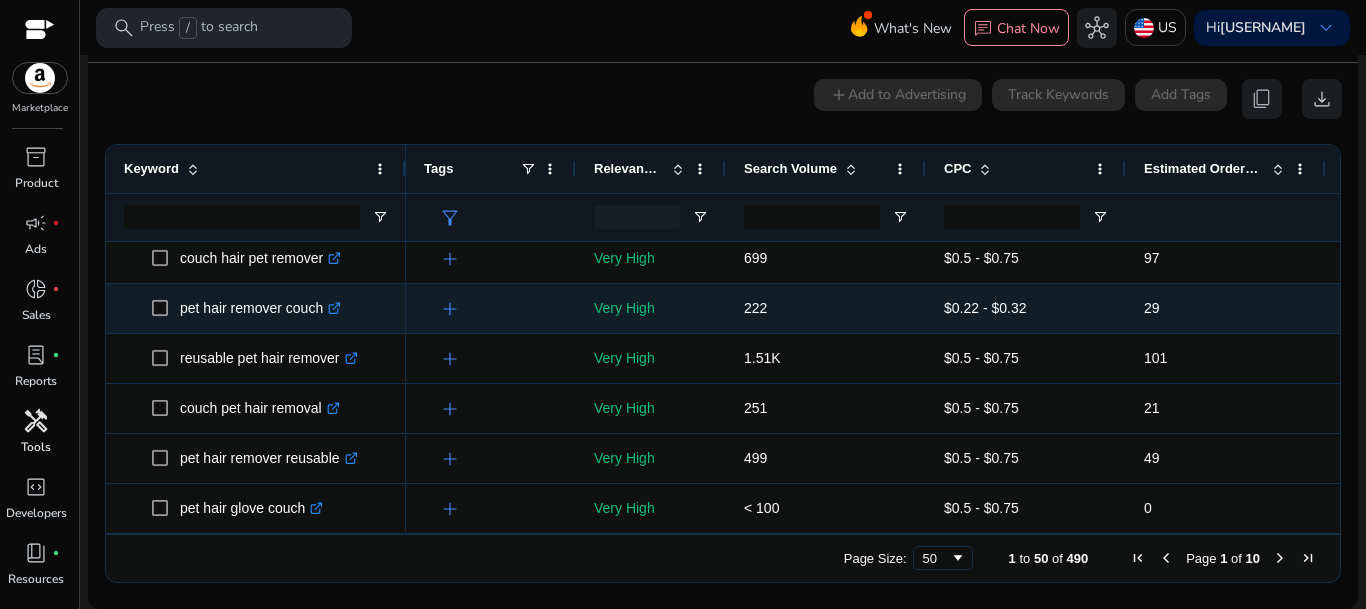 click on ".st0{fill:#2c8af8}" 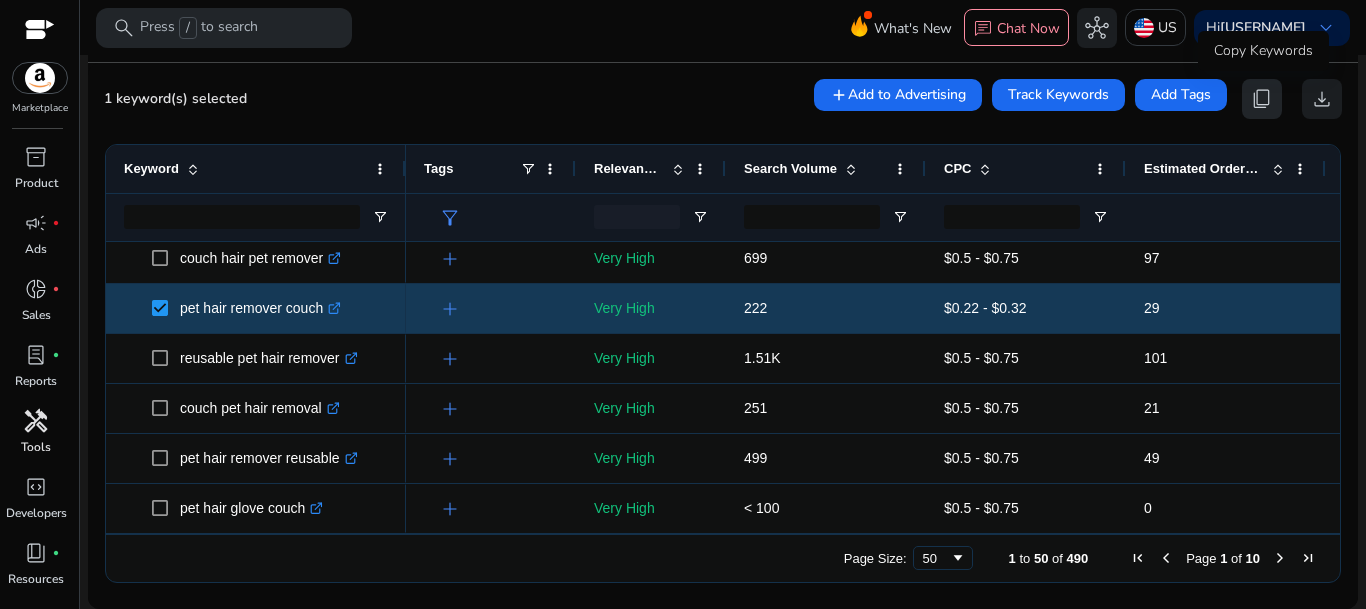 click on "content_copy" 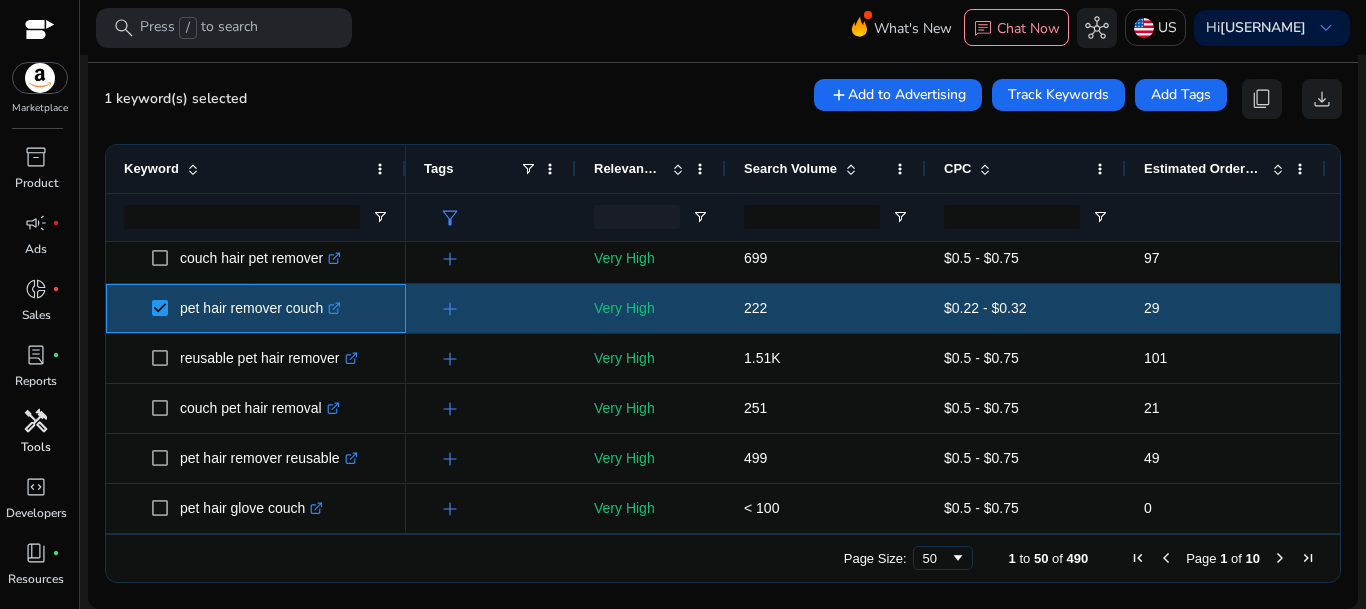 drag, startPoint x: 322, startPoint y: 315, endPoint x: 309, endPoint y: 316, distance: 13.038404 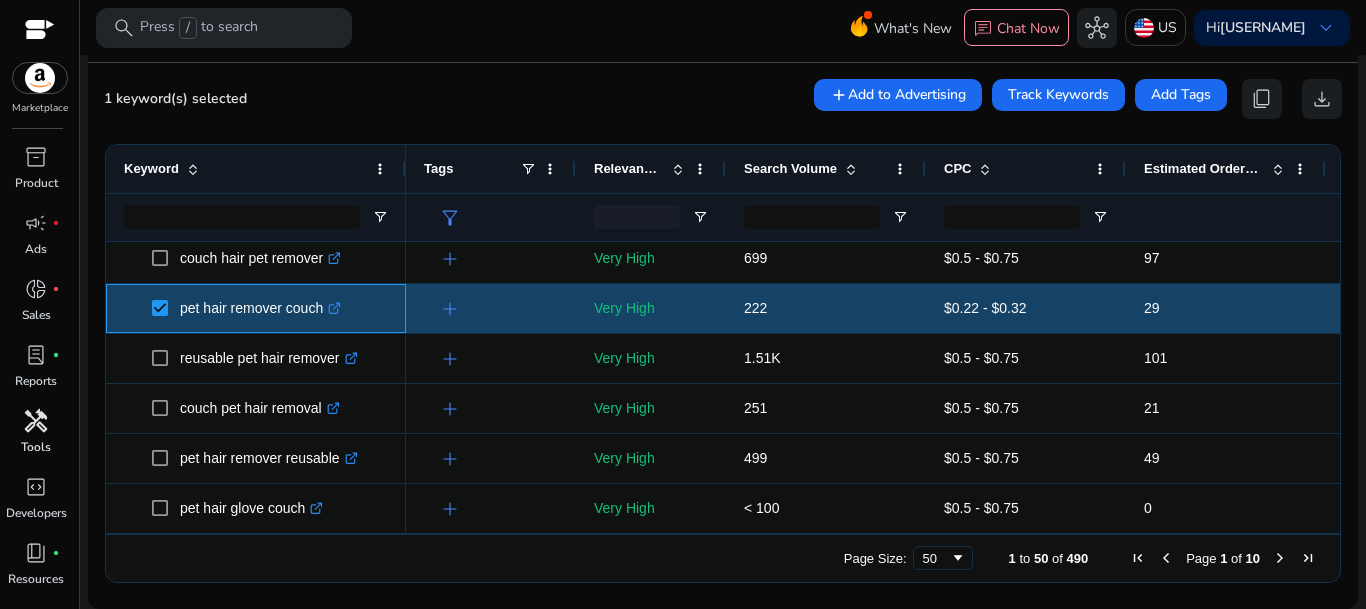 click on "pet hair remover couch  .st0{fill:#2c8af8}" 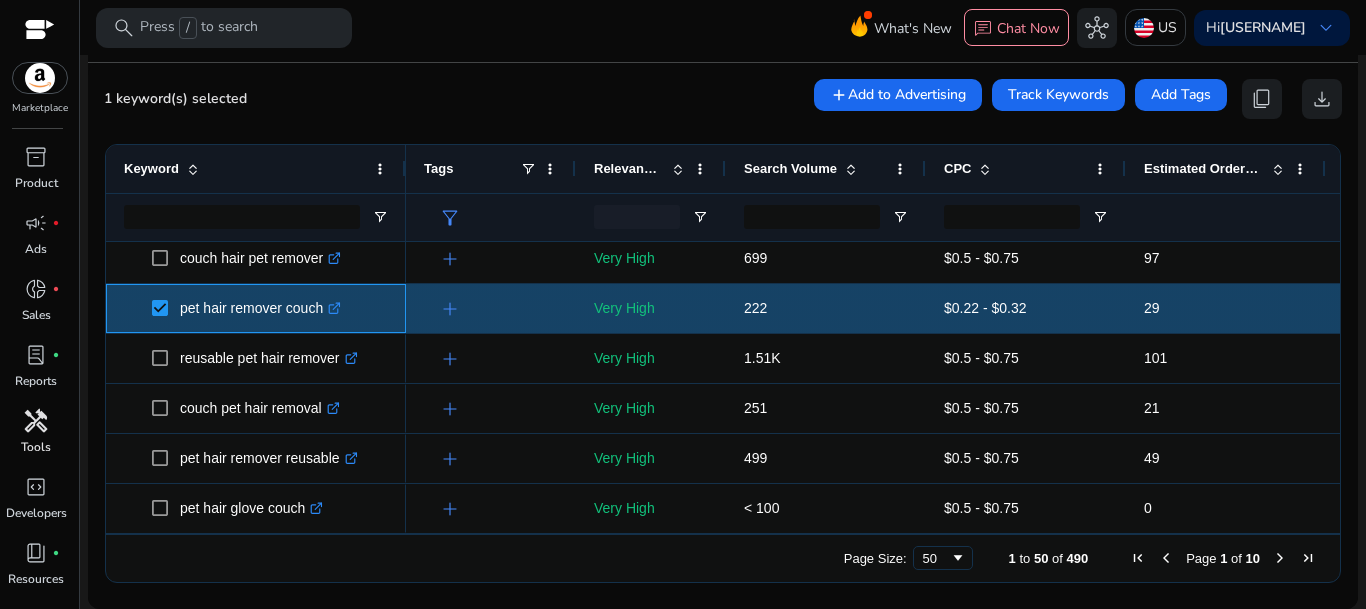 click on "pet hair remover couch  .st0{fill:#2c8af8}" 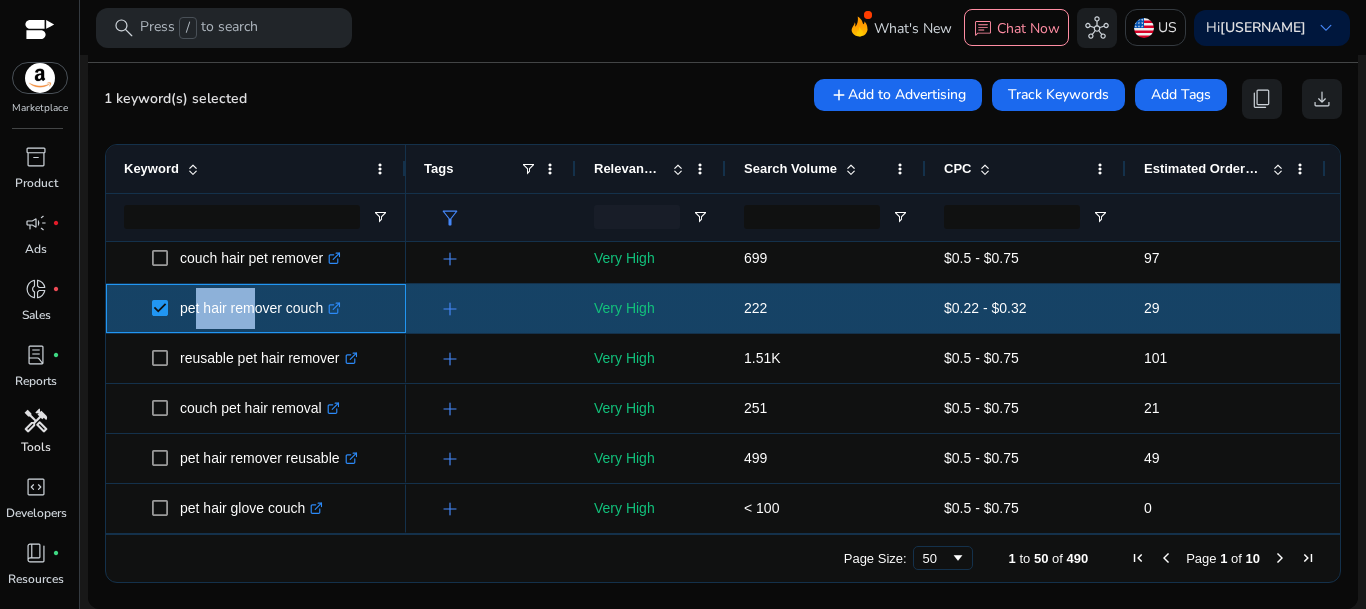 drag, startPoint x: 186, startPoint y: 314, endPoint x: 249, endPoint y: 310, distance: 63.126858 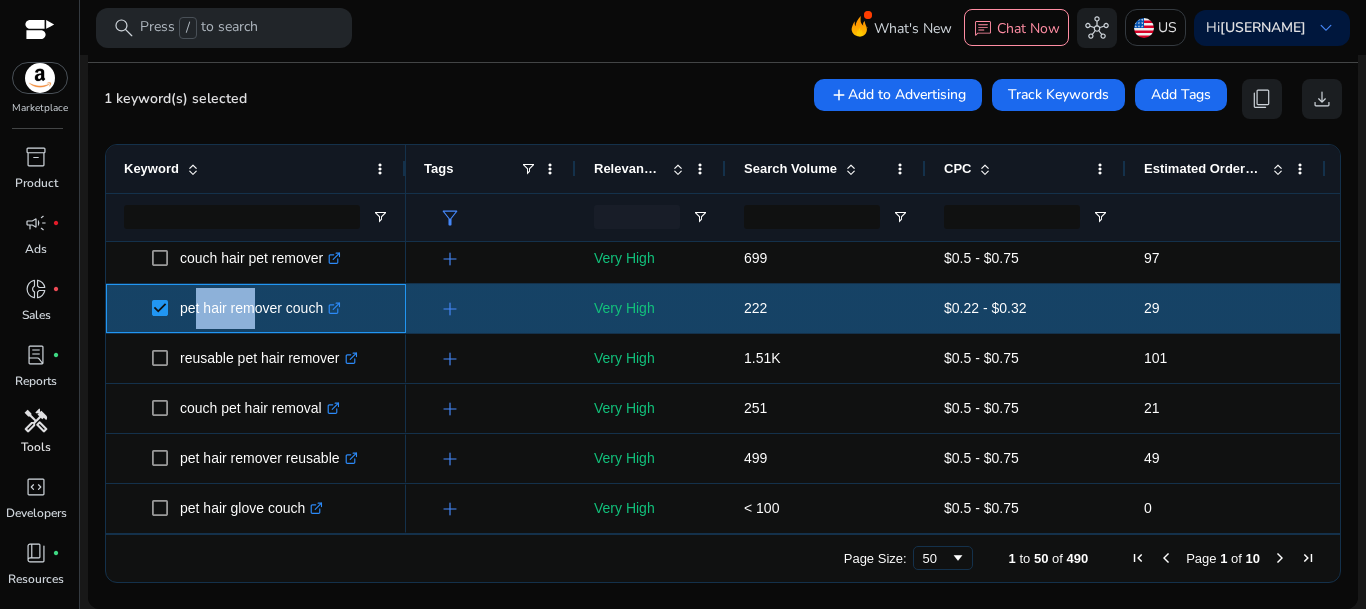 click on "pet hair remover couch  .st0{fill:#2c8af8}" 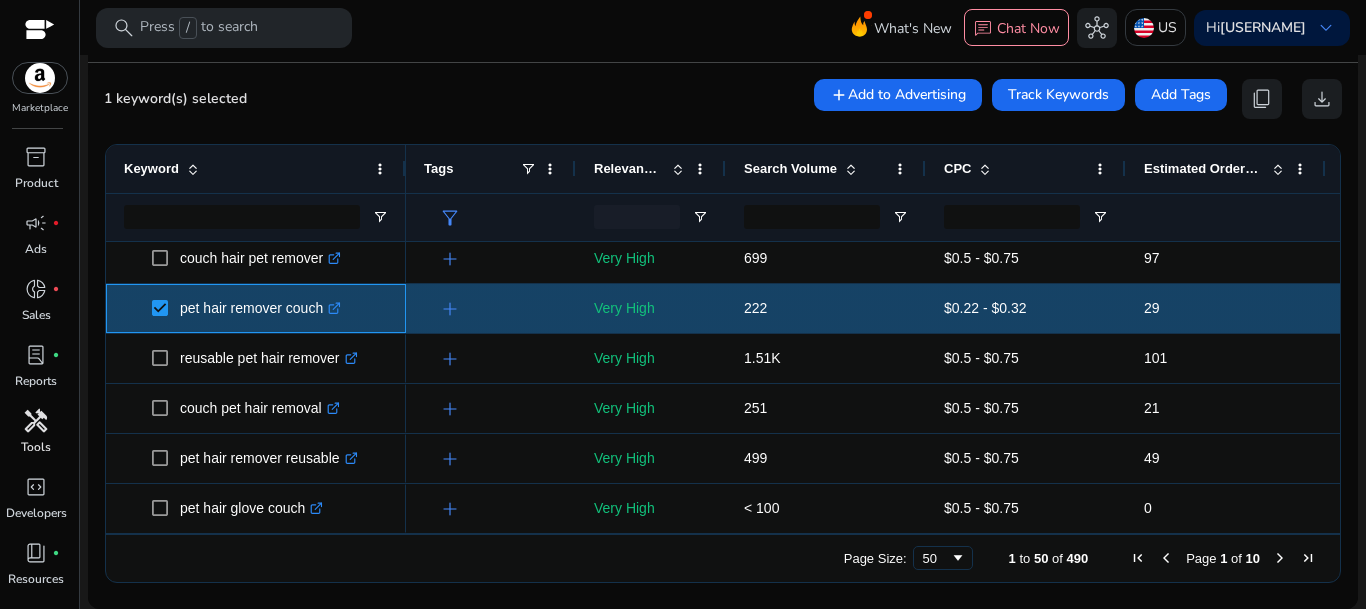 drag, startPoint x: 177, startPoint y: 310, endPoint x: 324, endPoint y: 313, distance: 147.03061 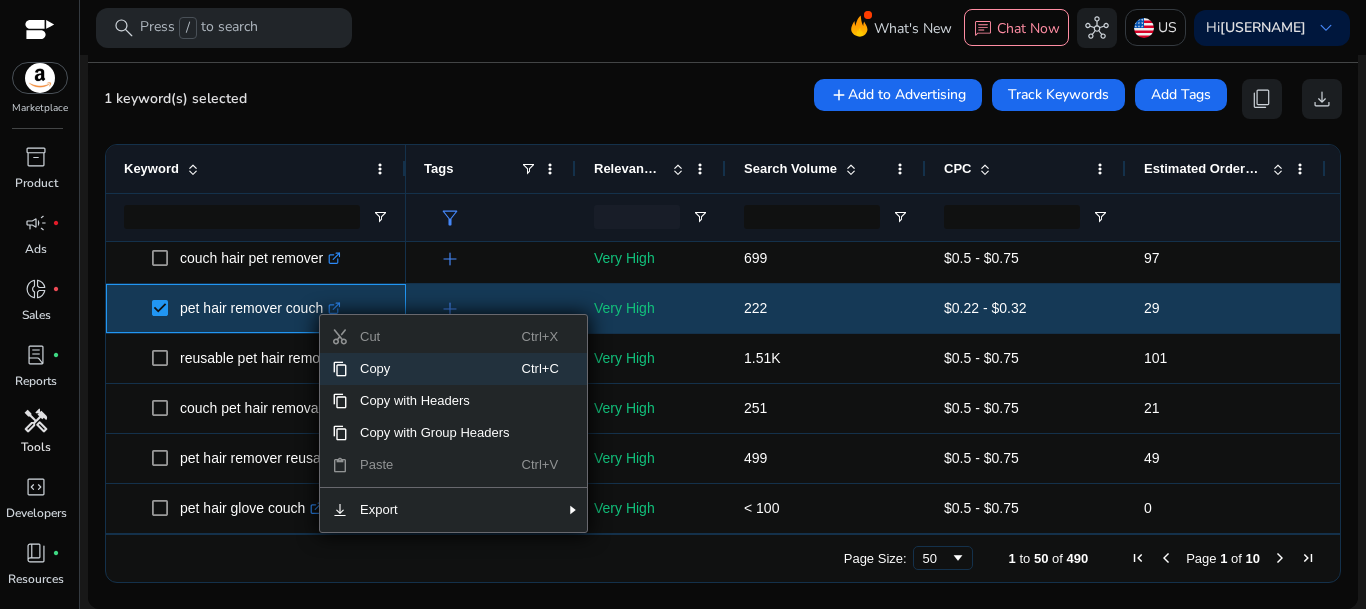 click on "Copy" 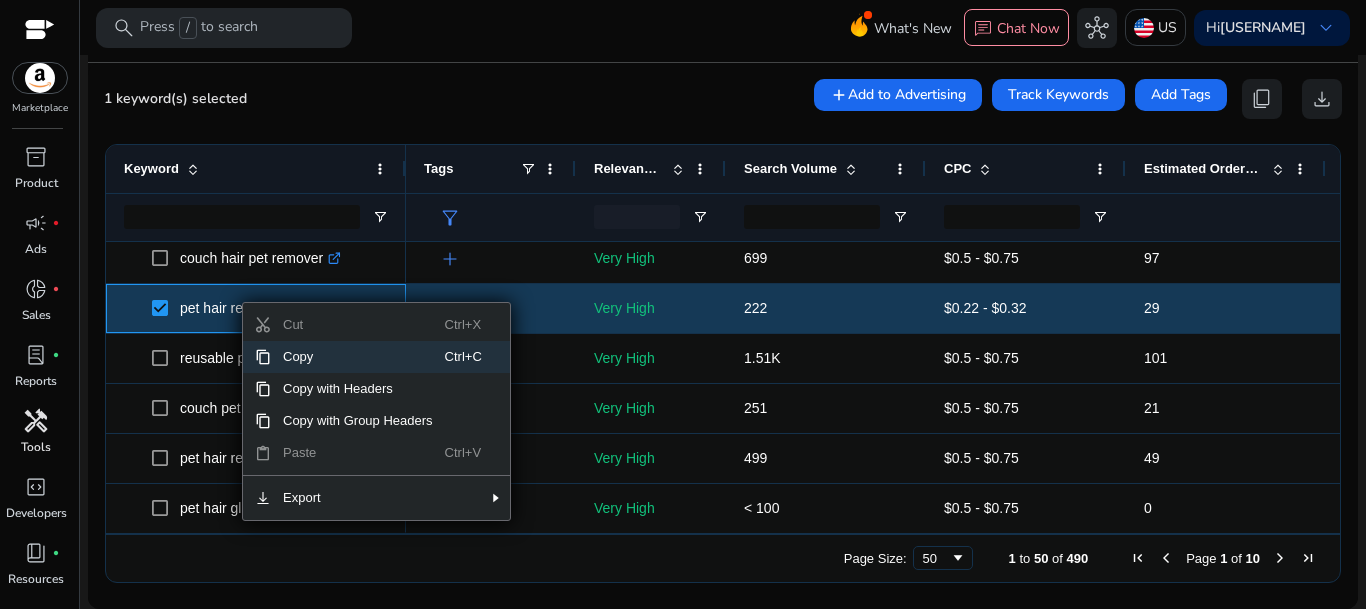 click on "Copy" 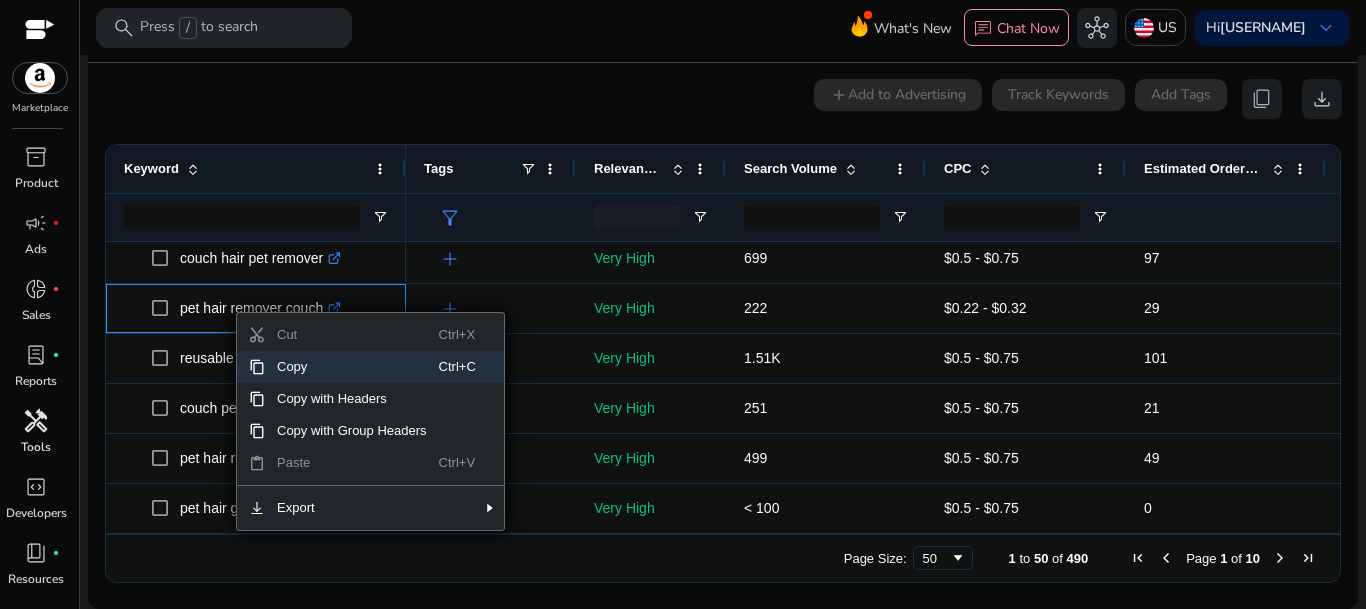 click on "Copy" 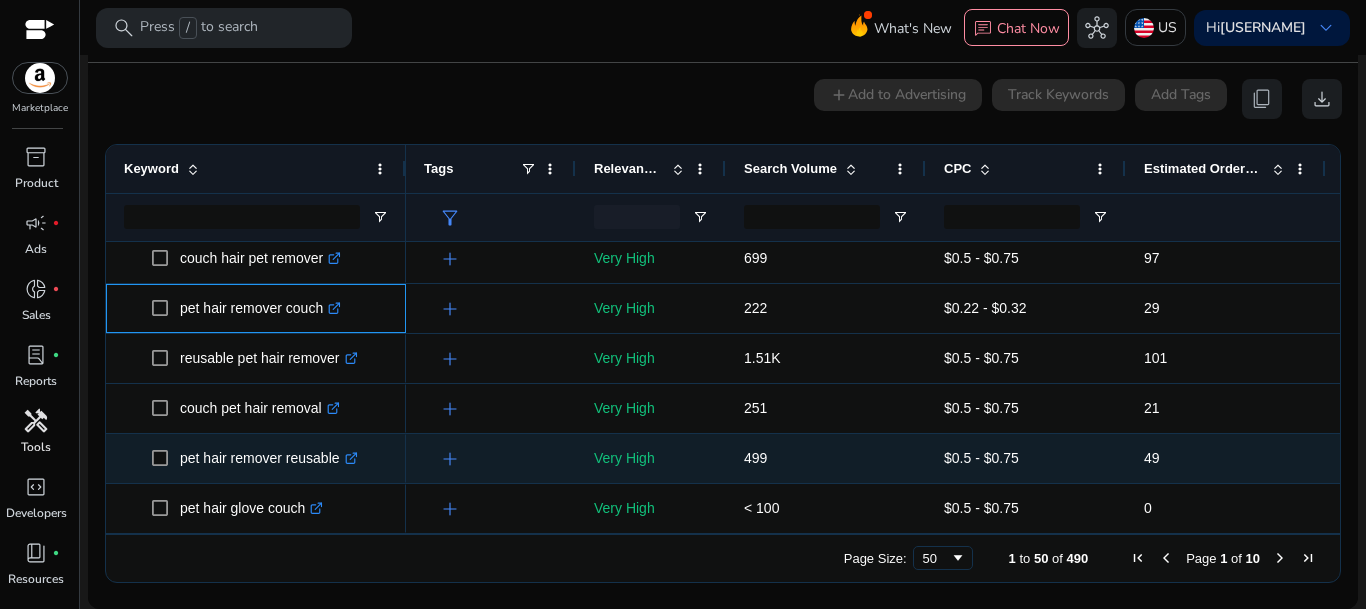 scroll, scrollTop: 510, scrollLeft: 0, axis: vertical 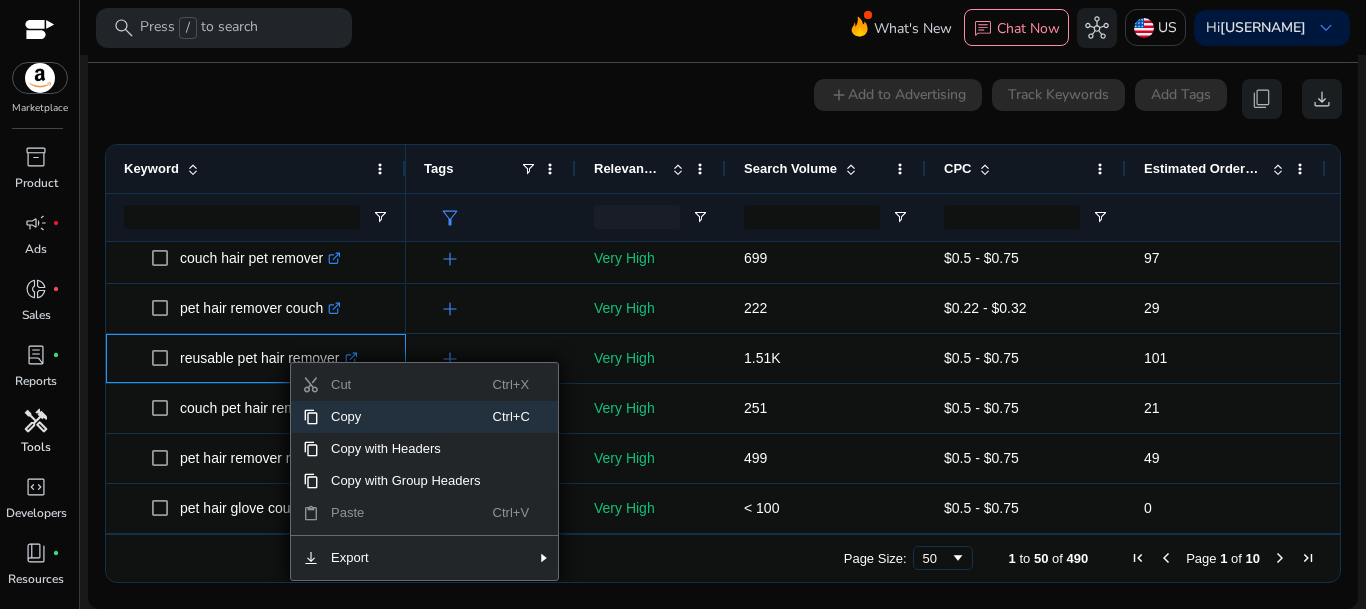 click on "Copy" 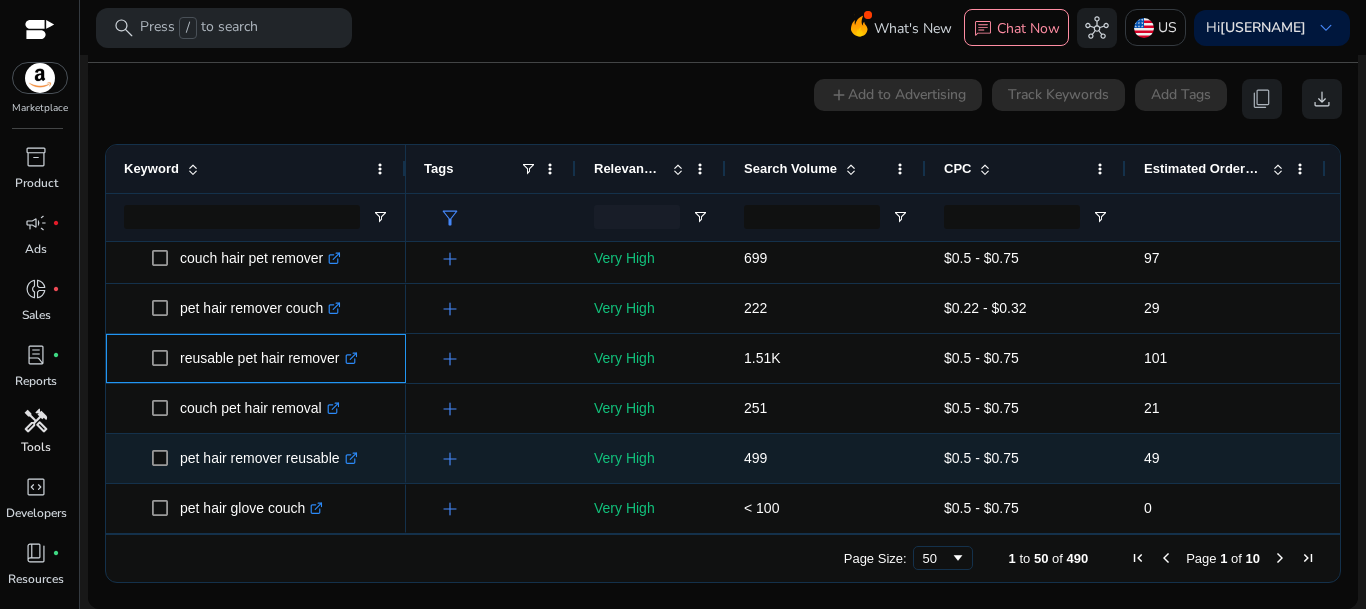 scroll, scrollTop: 510, scrollLeft: 0, axis: vertical 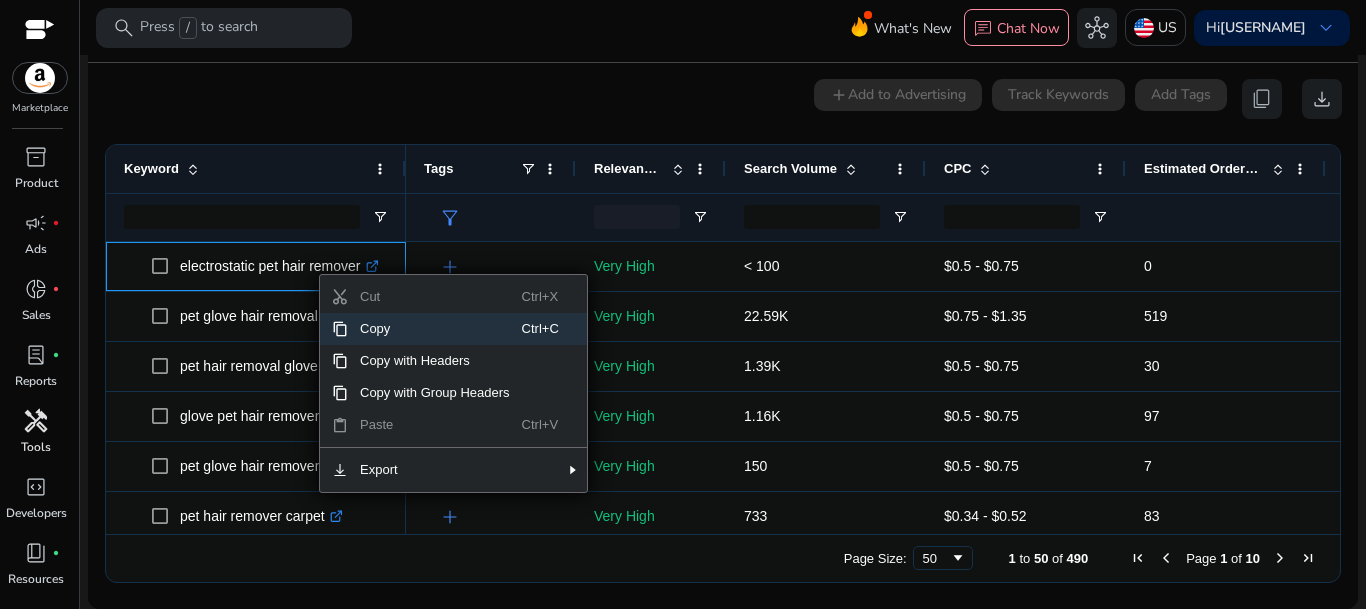 click 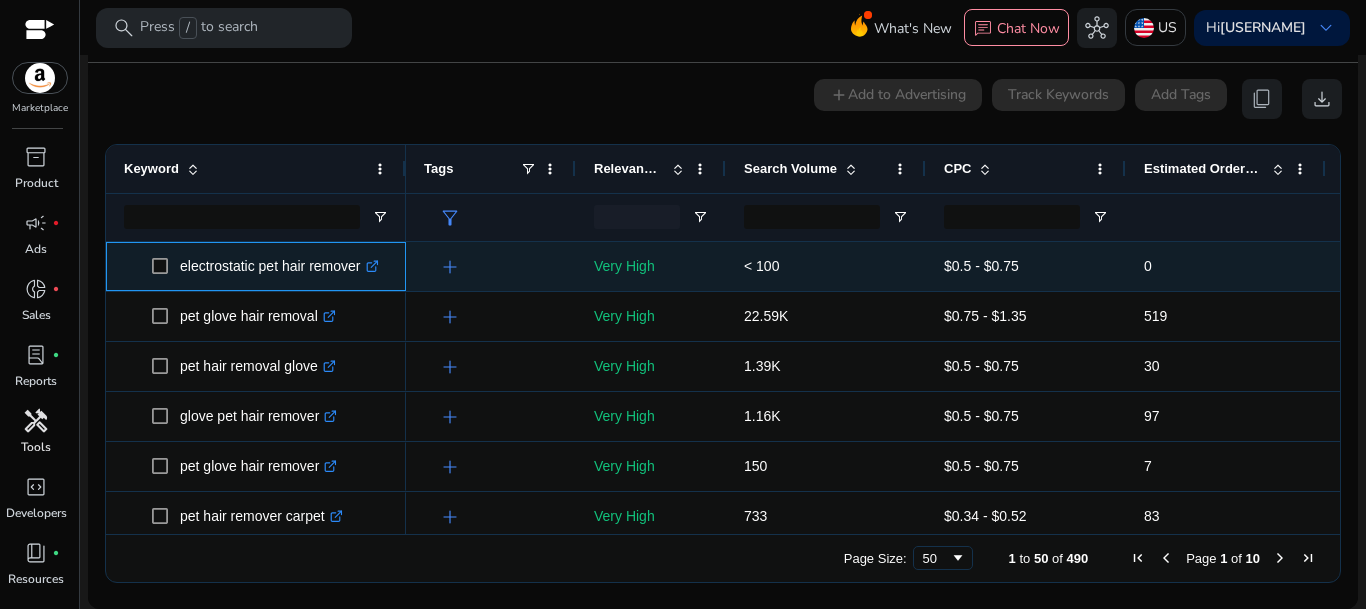 click on ".st0{fill:#2c8af8}" 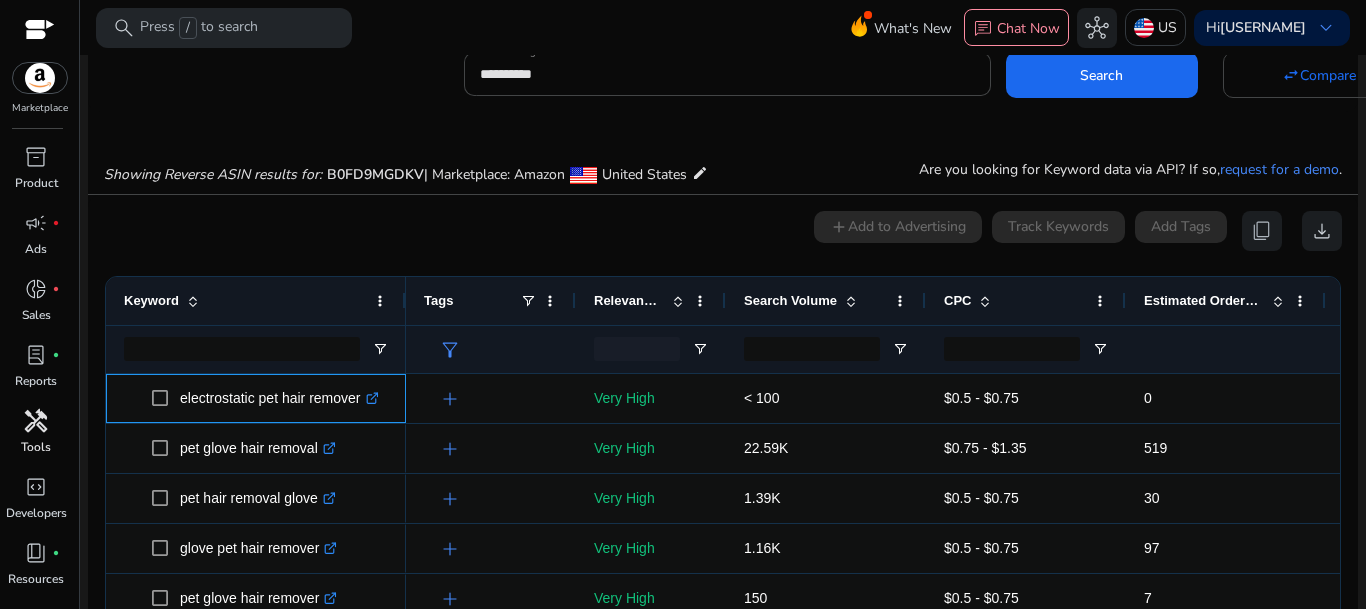 scroll, scrollTop: 234, scrollLeft: 0, axis: vertical 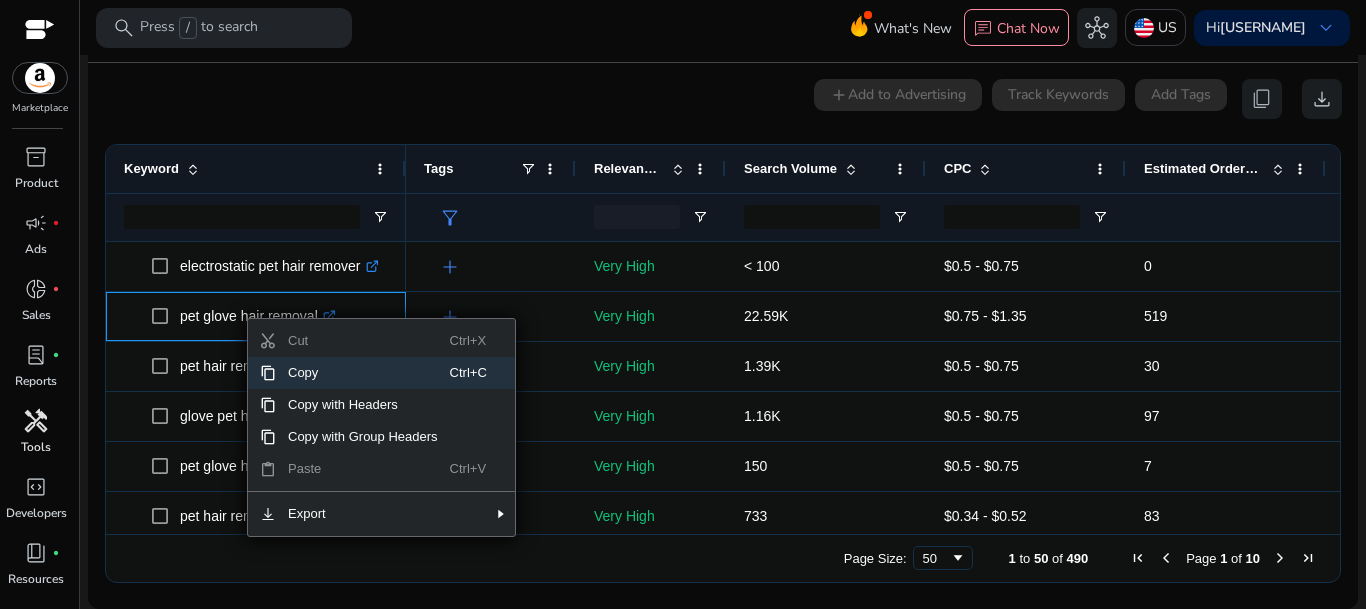 click on "Copy" 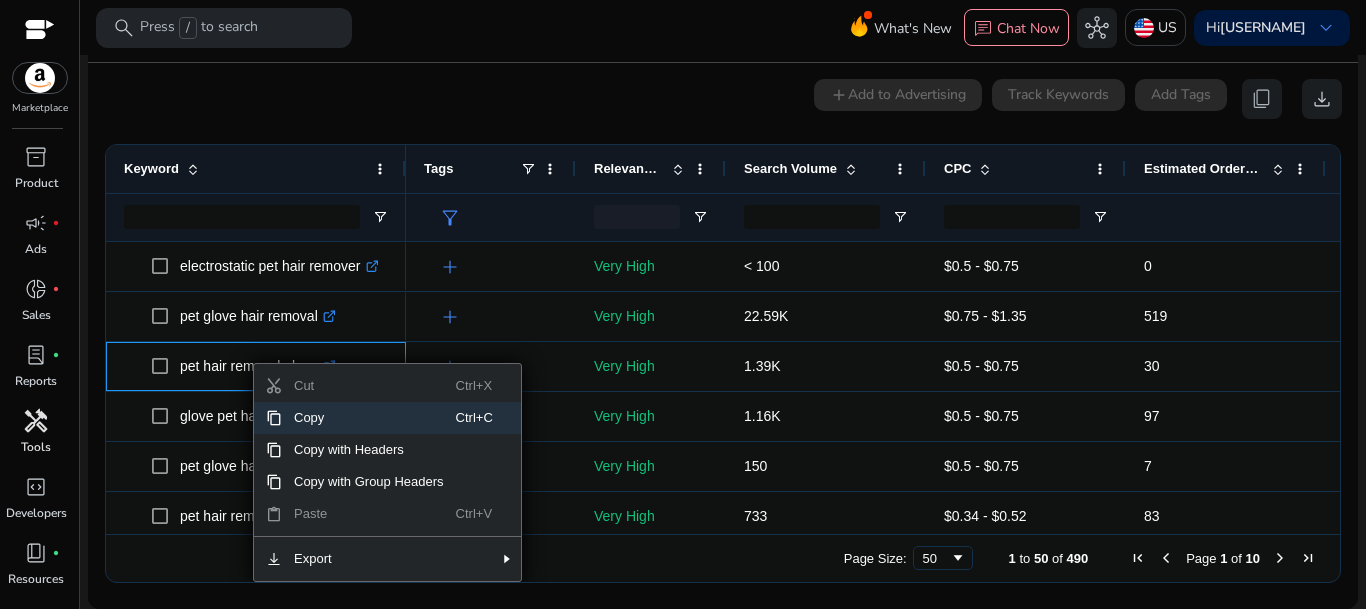 click on "Copy" 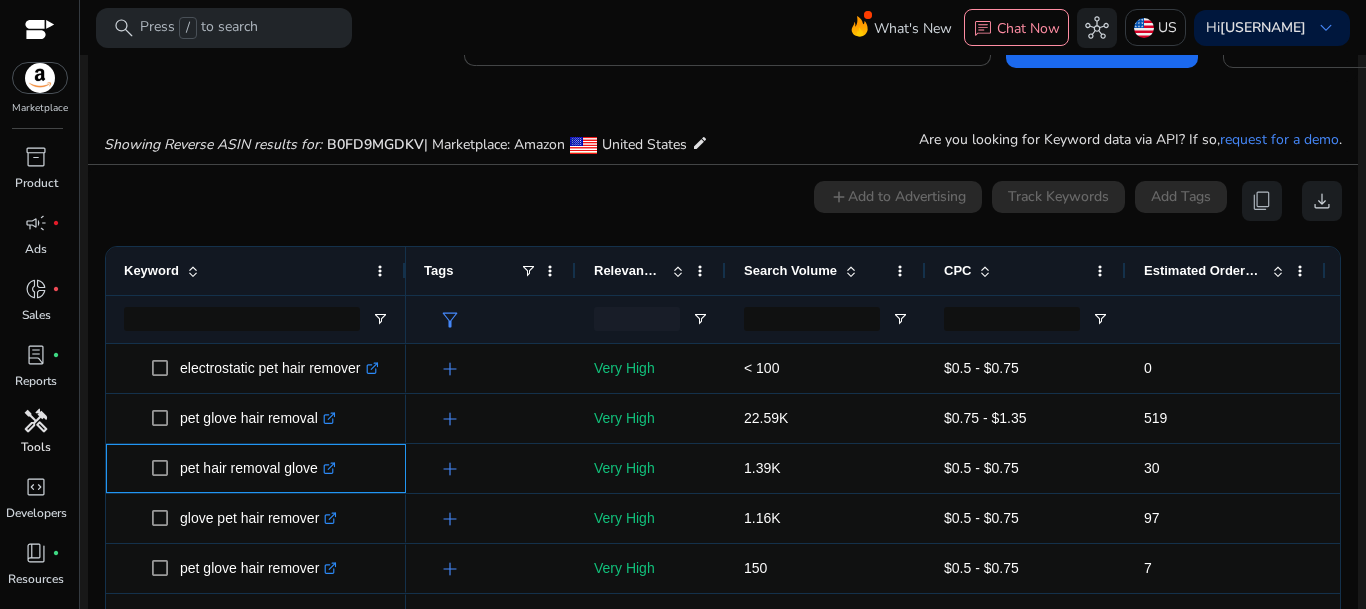scroll, scrollTop: 234, scrollLeft: 0, axis: vertical 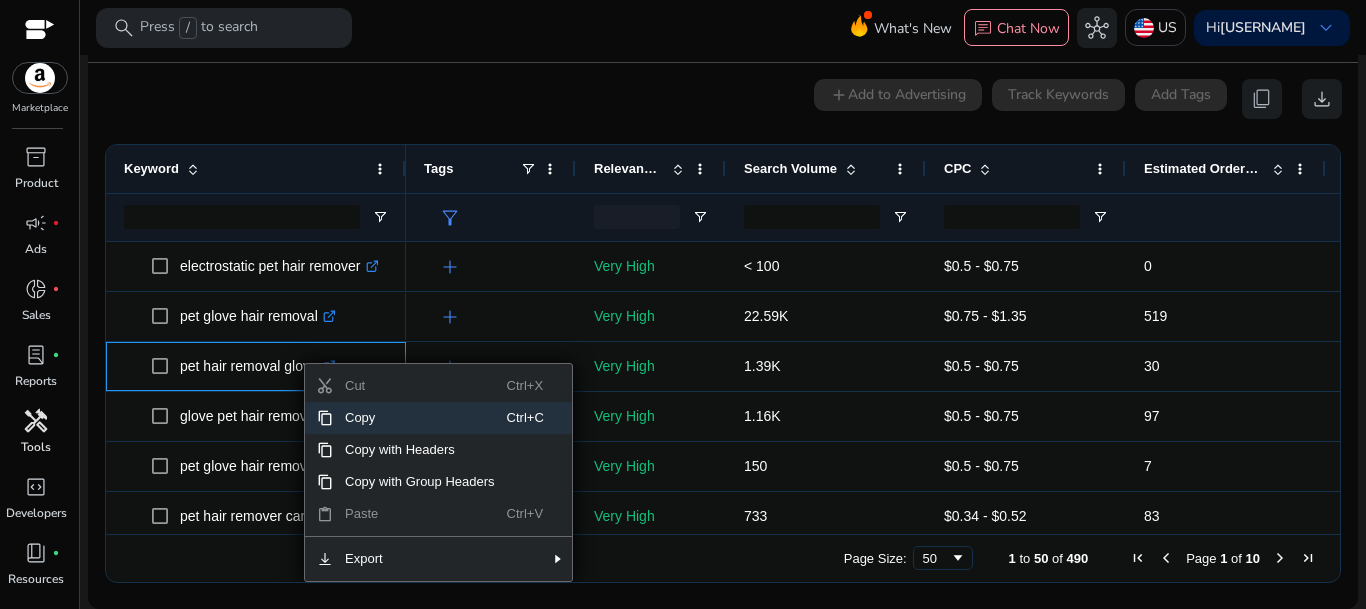 click on "Copy" 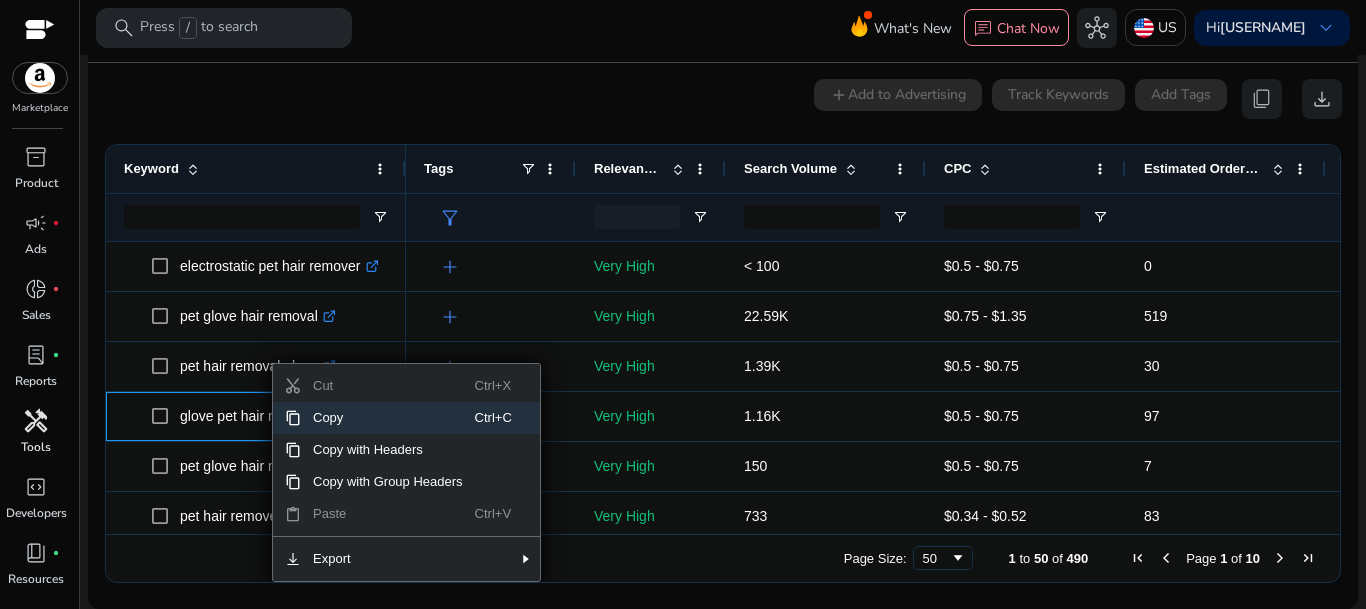 click on "Copy" 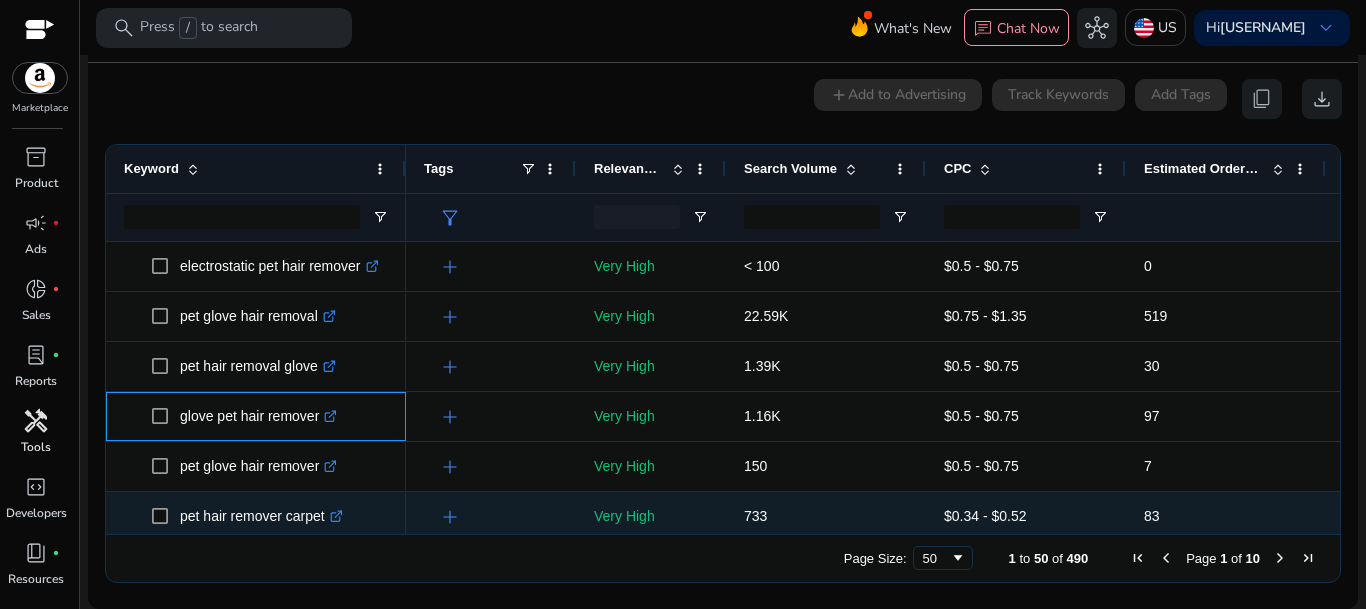 scroll, scrollTop: 102, scrollLeft: 0, axis: vertical 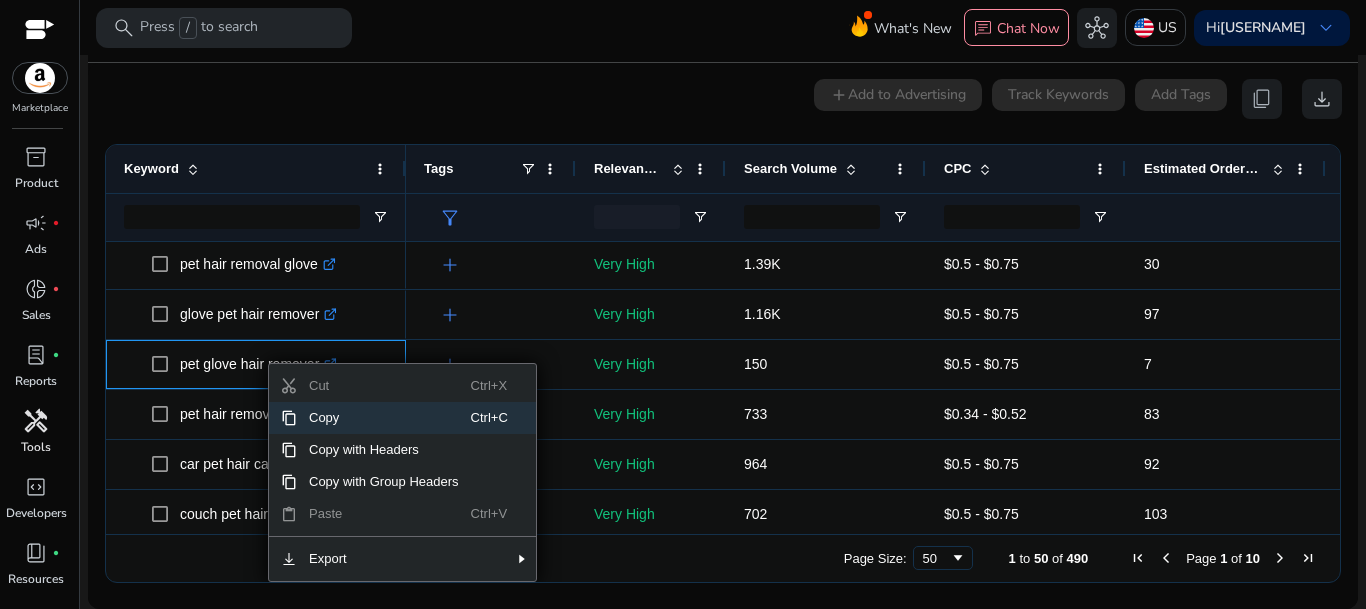 click on "Copy" 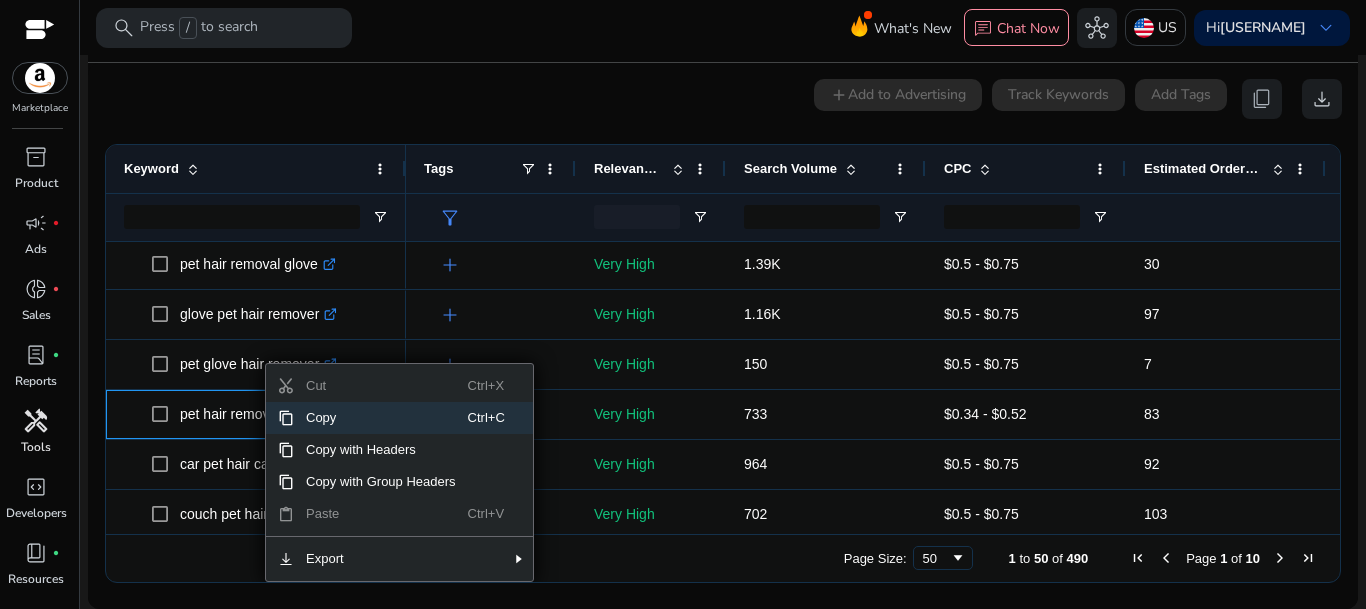 click on "Copy" 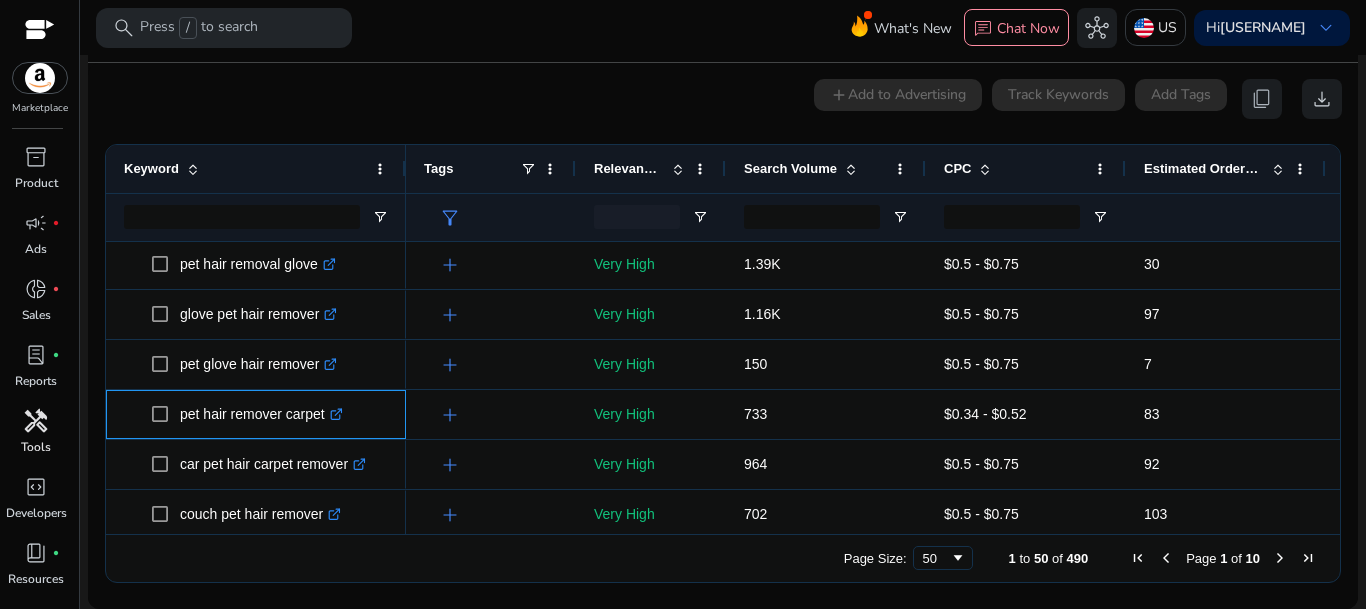 scroll, scrollTop: 204, scrollLeft: 0, axis: vertical 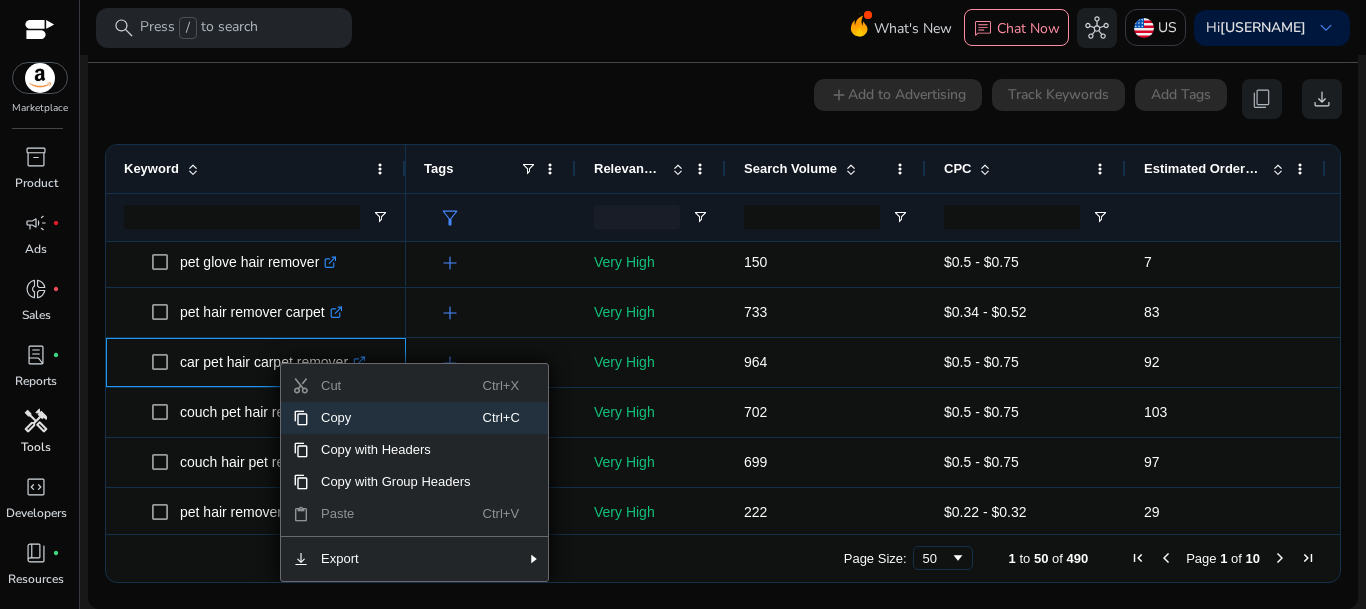 click on "Copy" 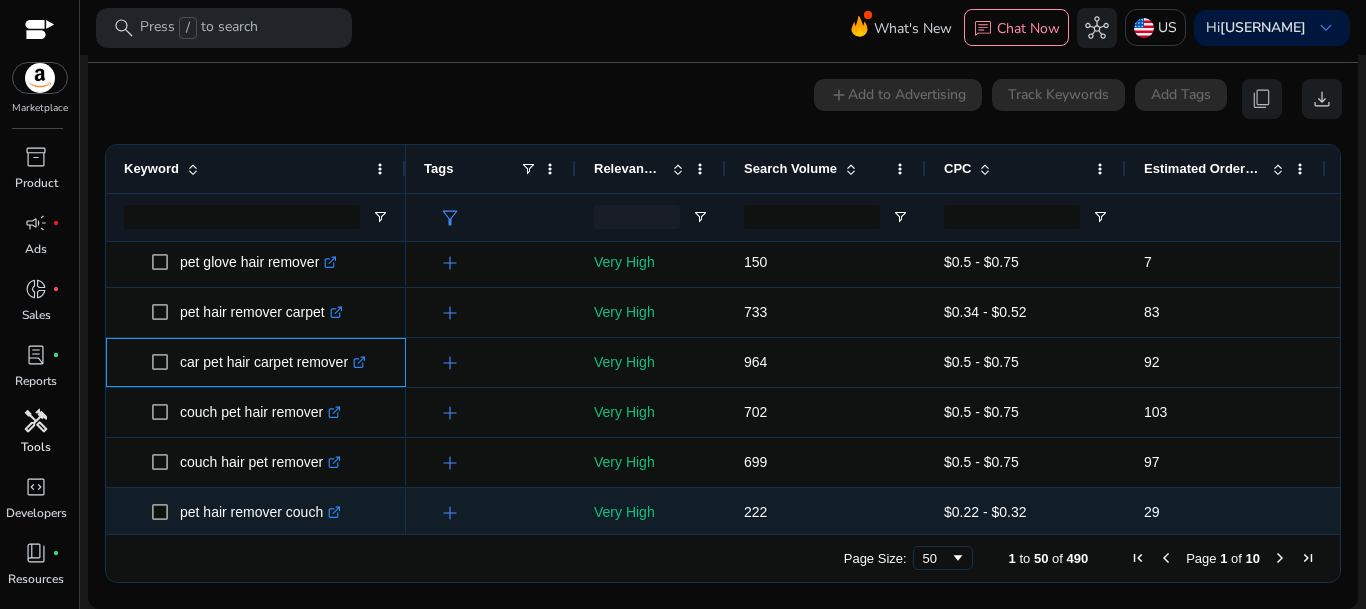 scroll, scrollTop: 306, scrollLeft: 0, axis: vertical 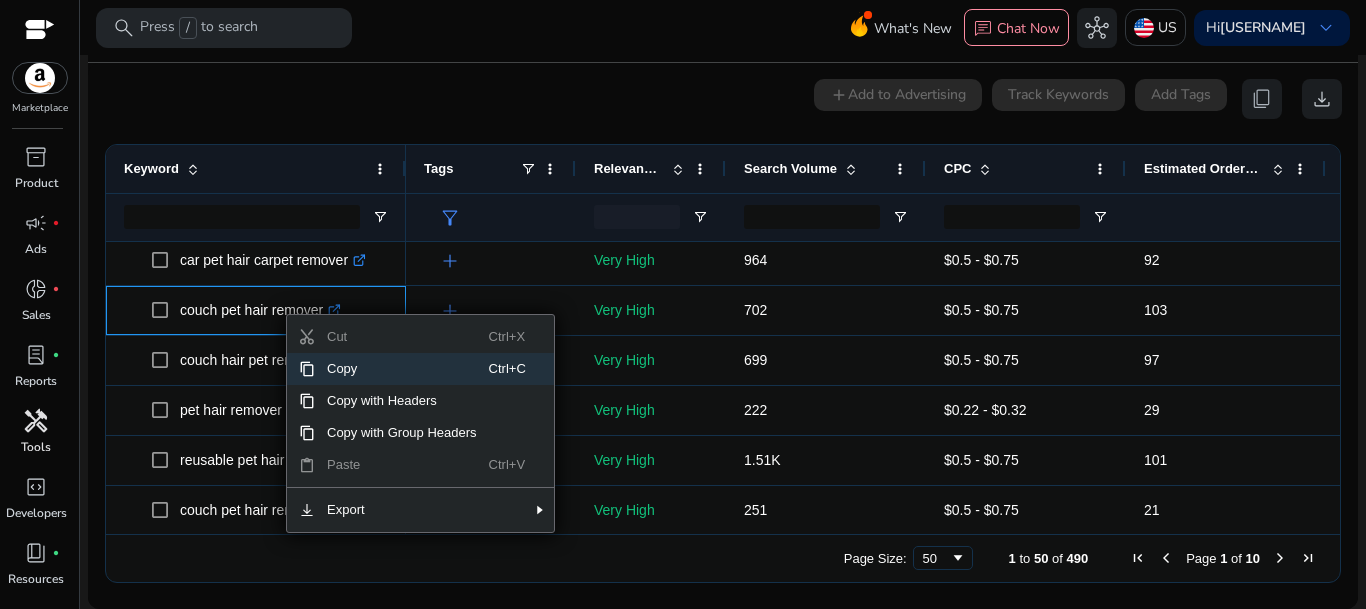 click on "Copy" 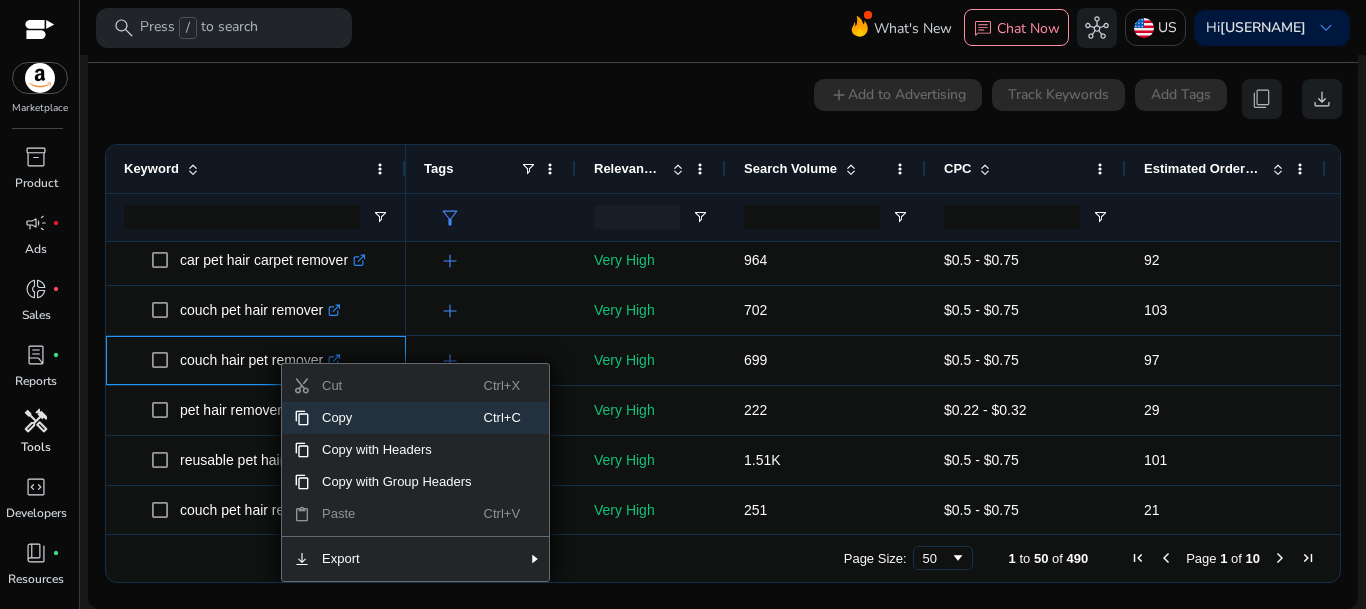 click on "Copy" 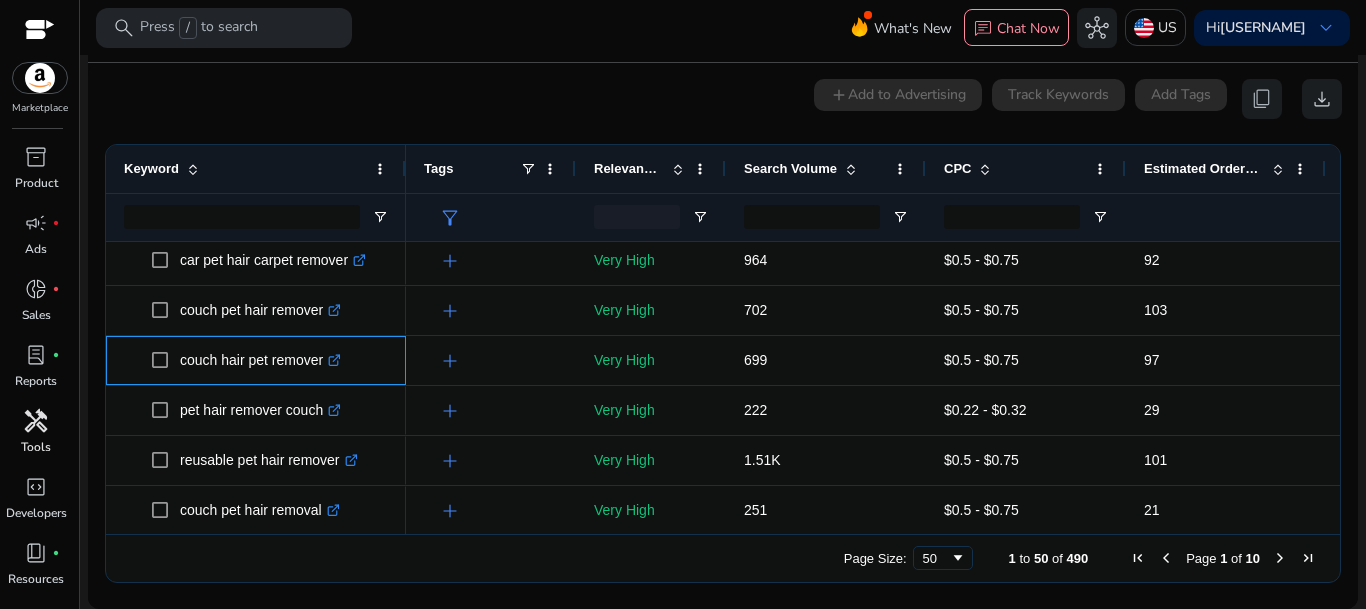 scroll, scrollTop: 510, scrollLeft: 0, axis: vertical 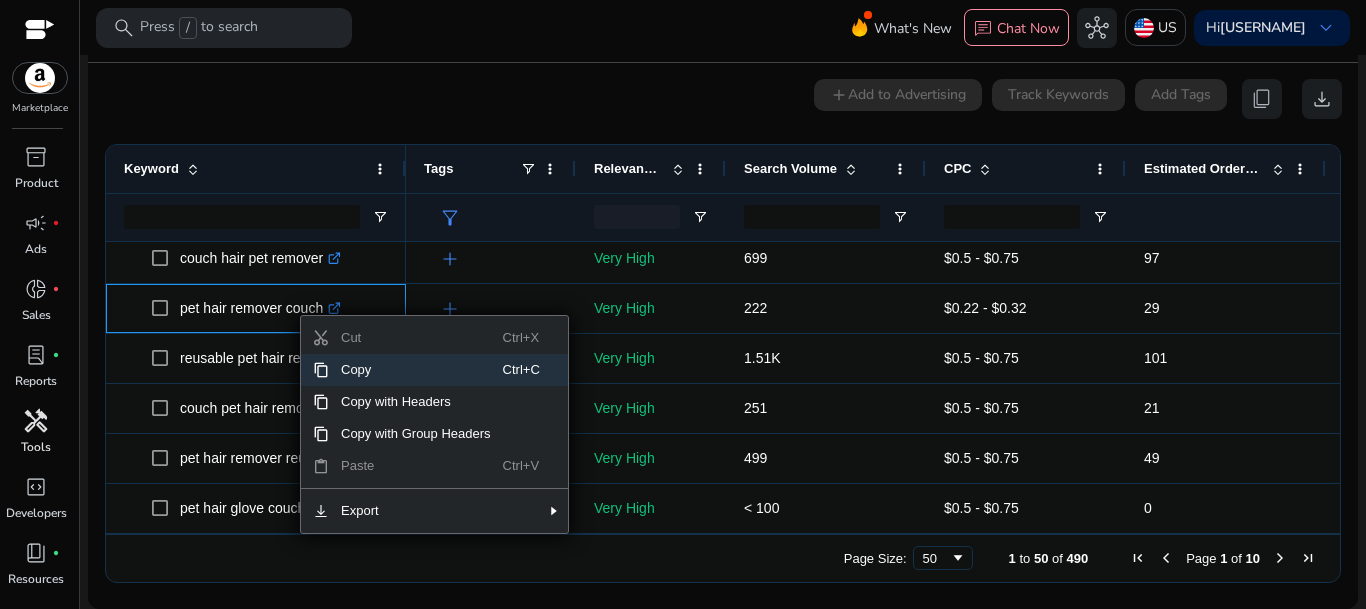 click on "Copy" 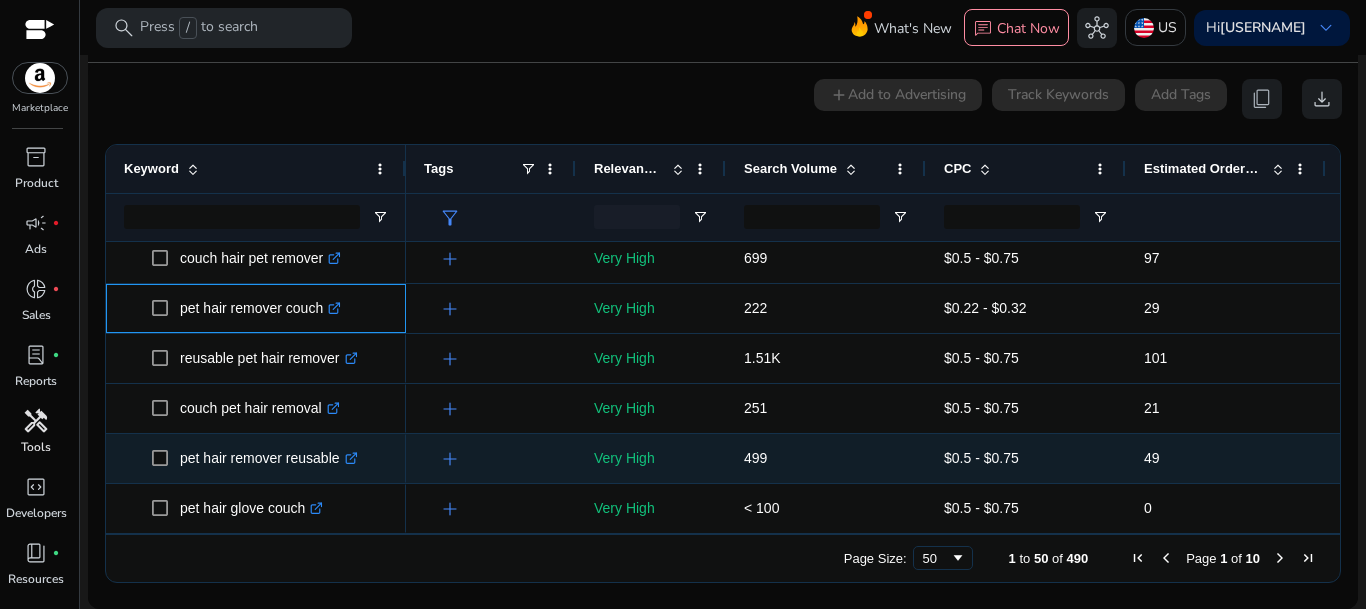 scroll, scrollTop: 510, scrollLeft: 0, axis: vertical 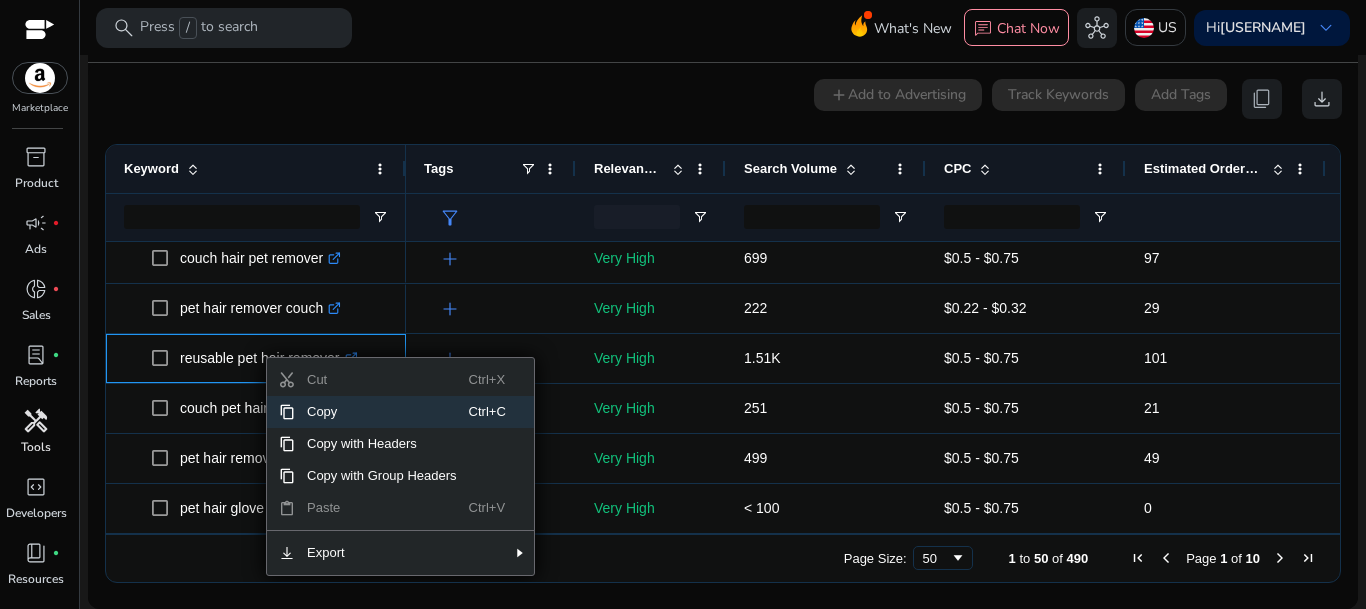 click on "Copy" 